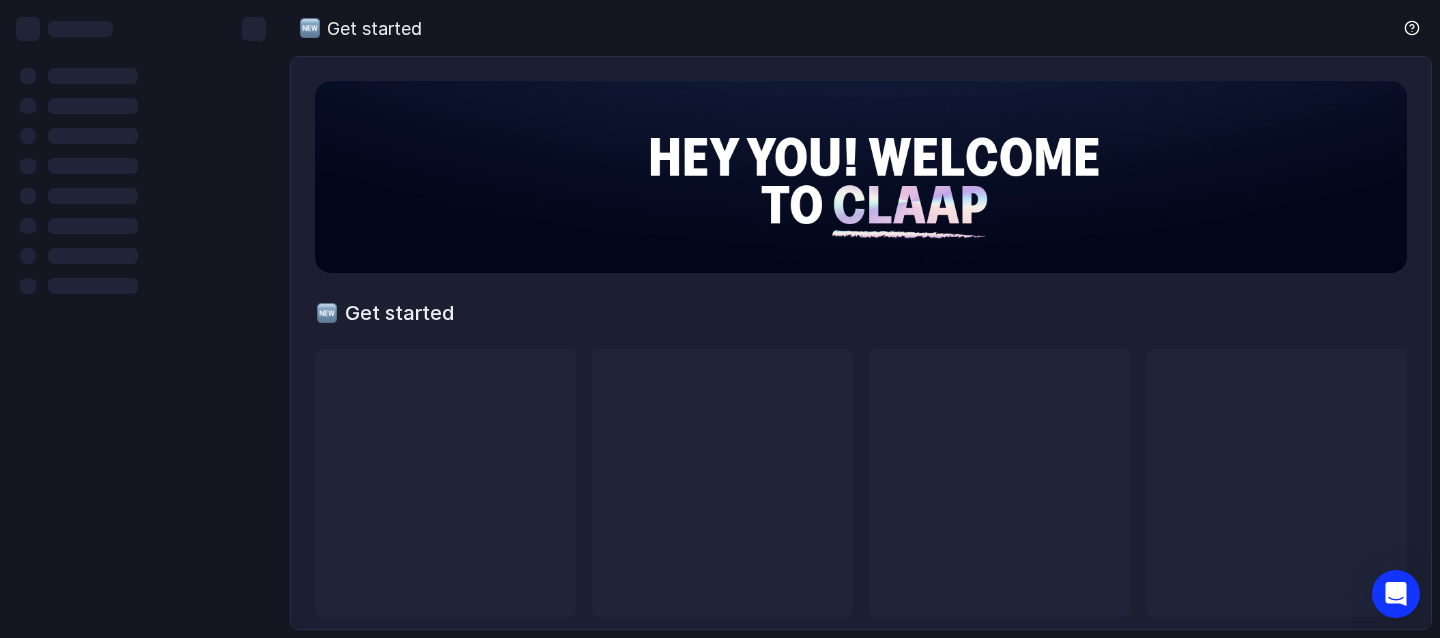scroll, scrollTop: 0, scrollLeft: 0, axis: both 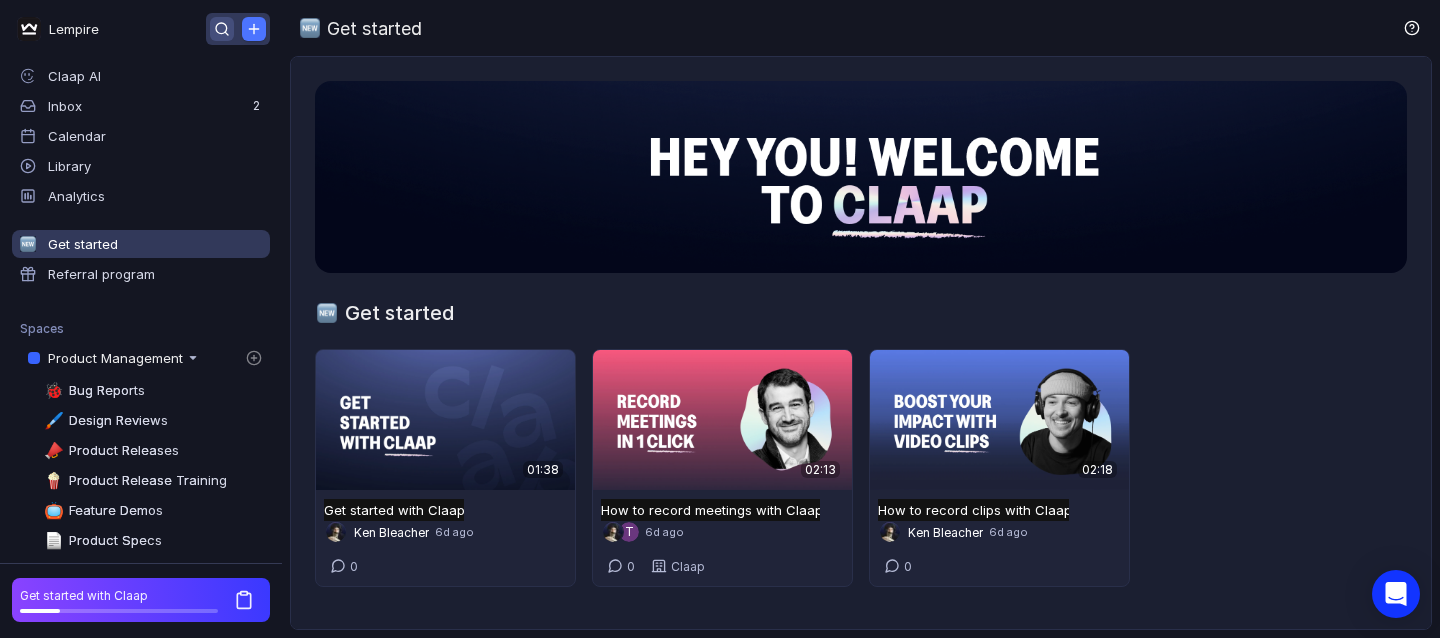 click at bounding box center (222, 29) 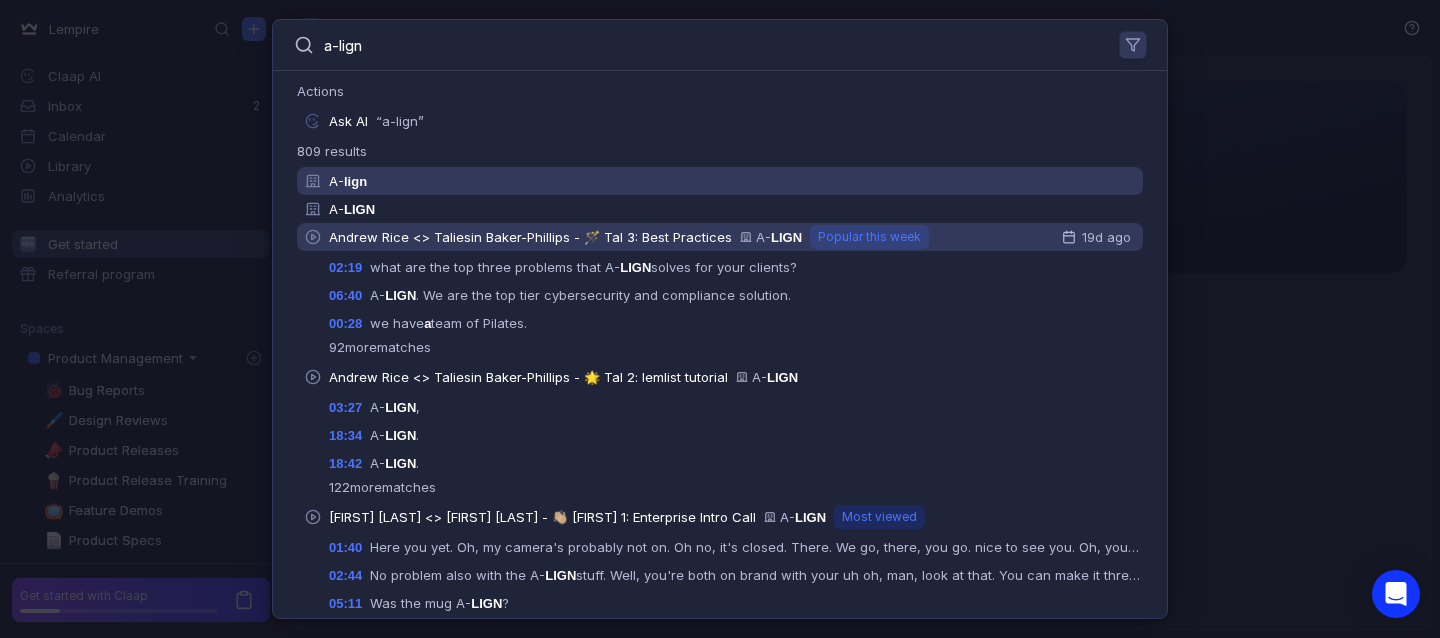 type on "a-lign" 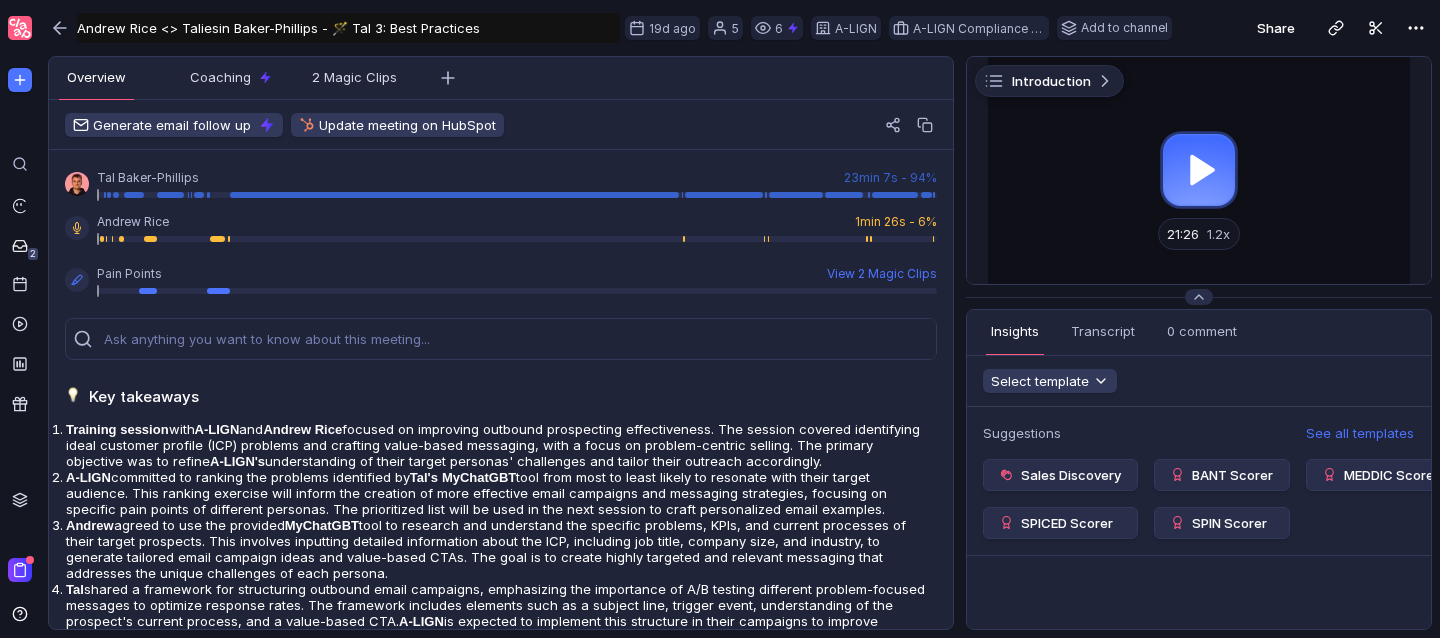 click at bounding box center [1199, 170] 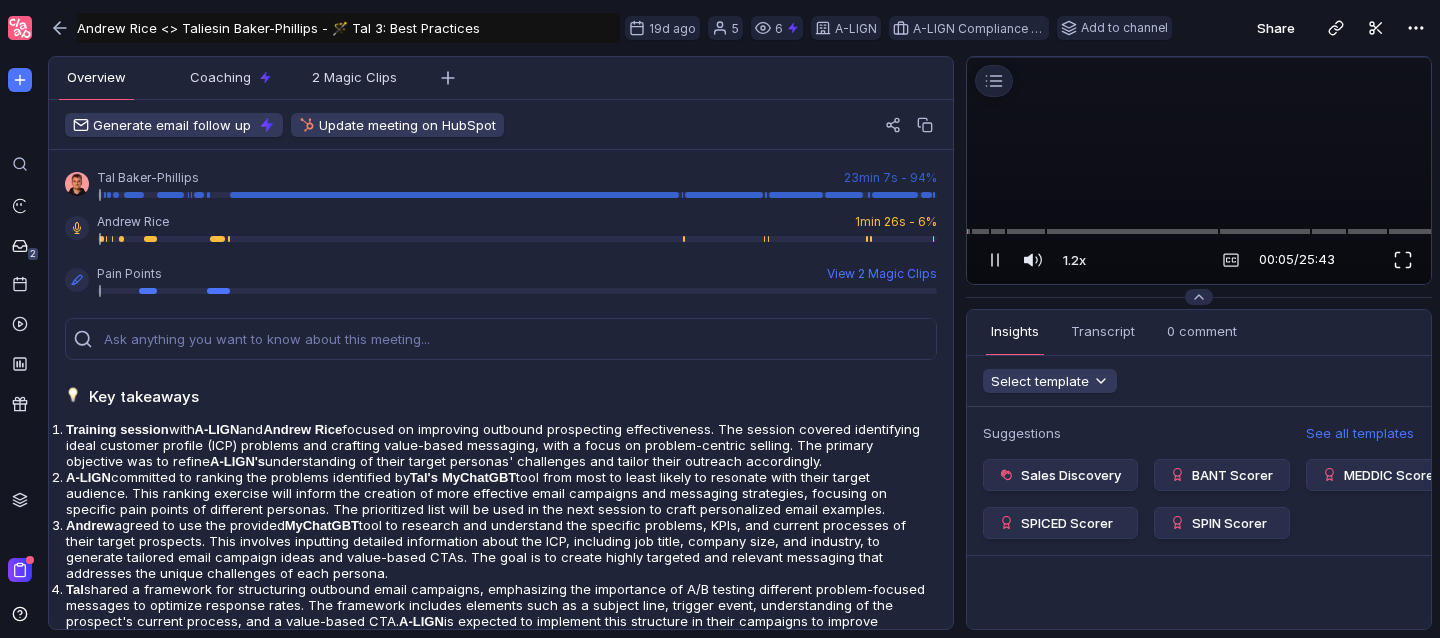 click at bounding box center (1403, 260) 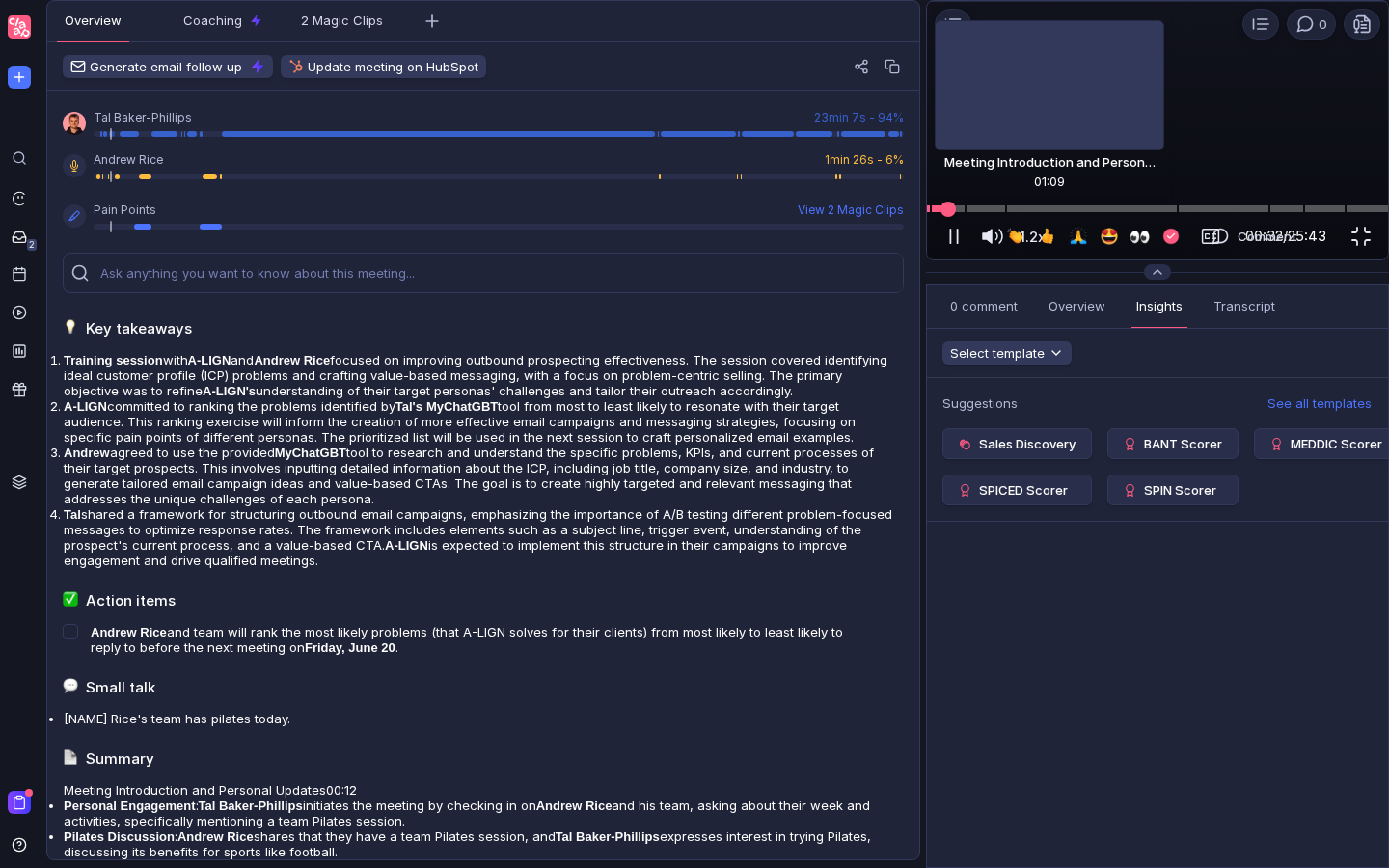 click at bounding box center (1158, 208) 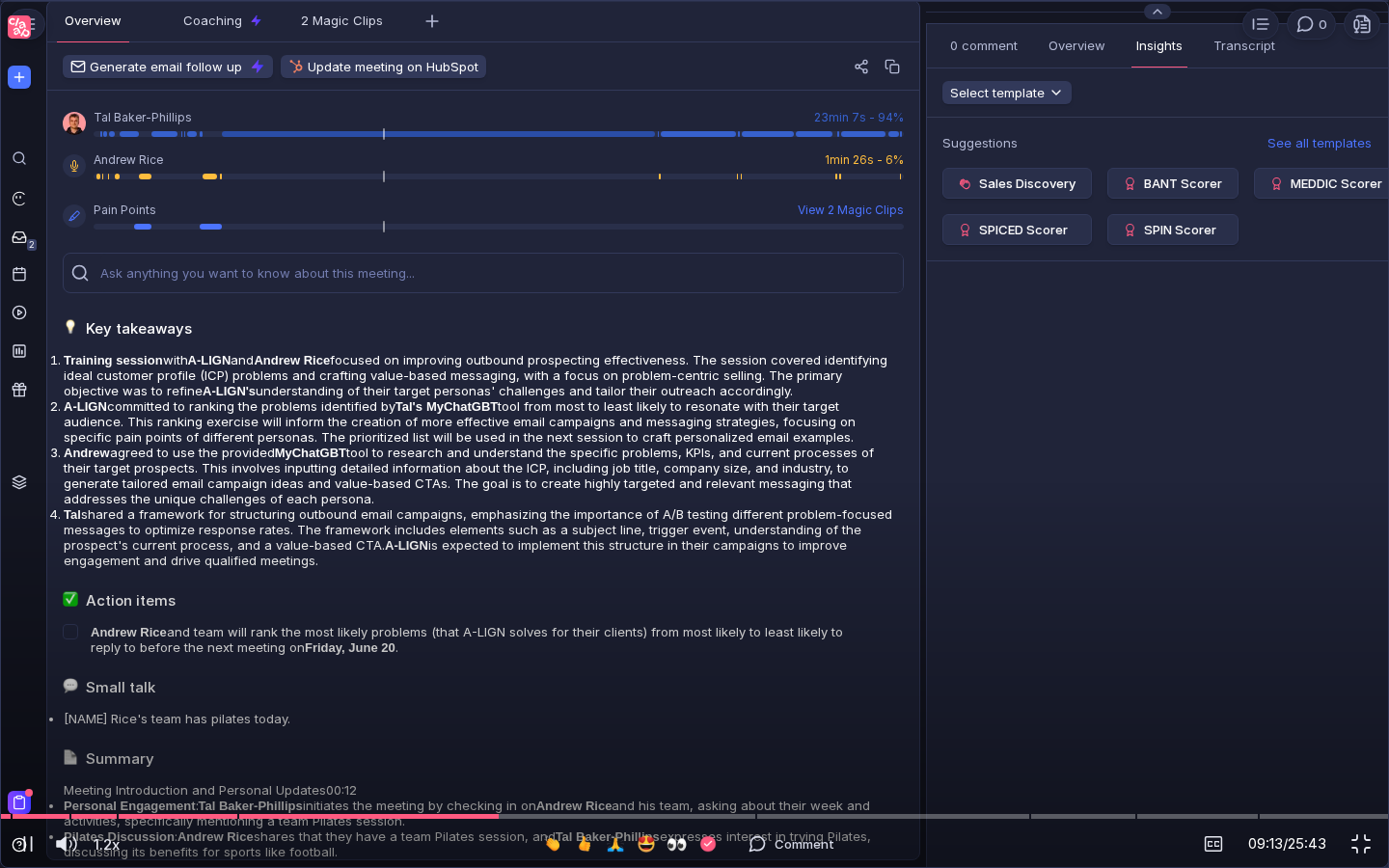 click at bounding box center (694, 44) 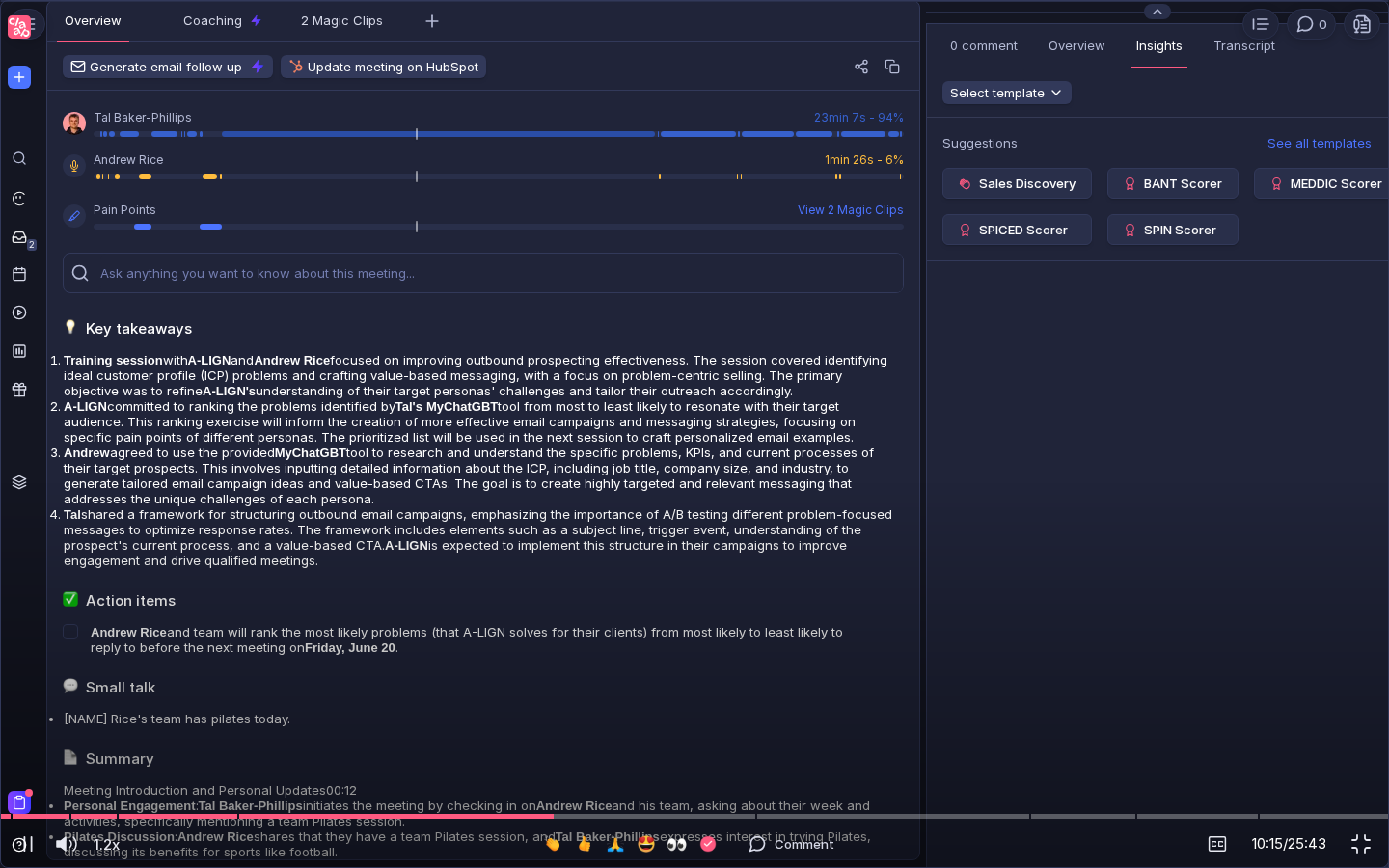 click at bounding box center [694, 44] 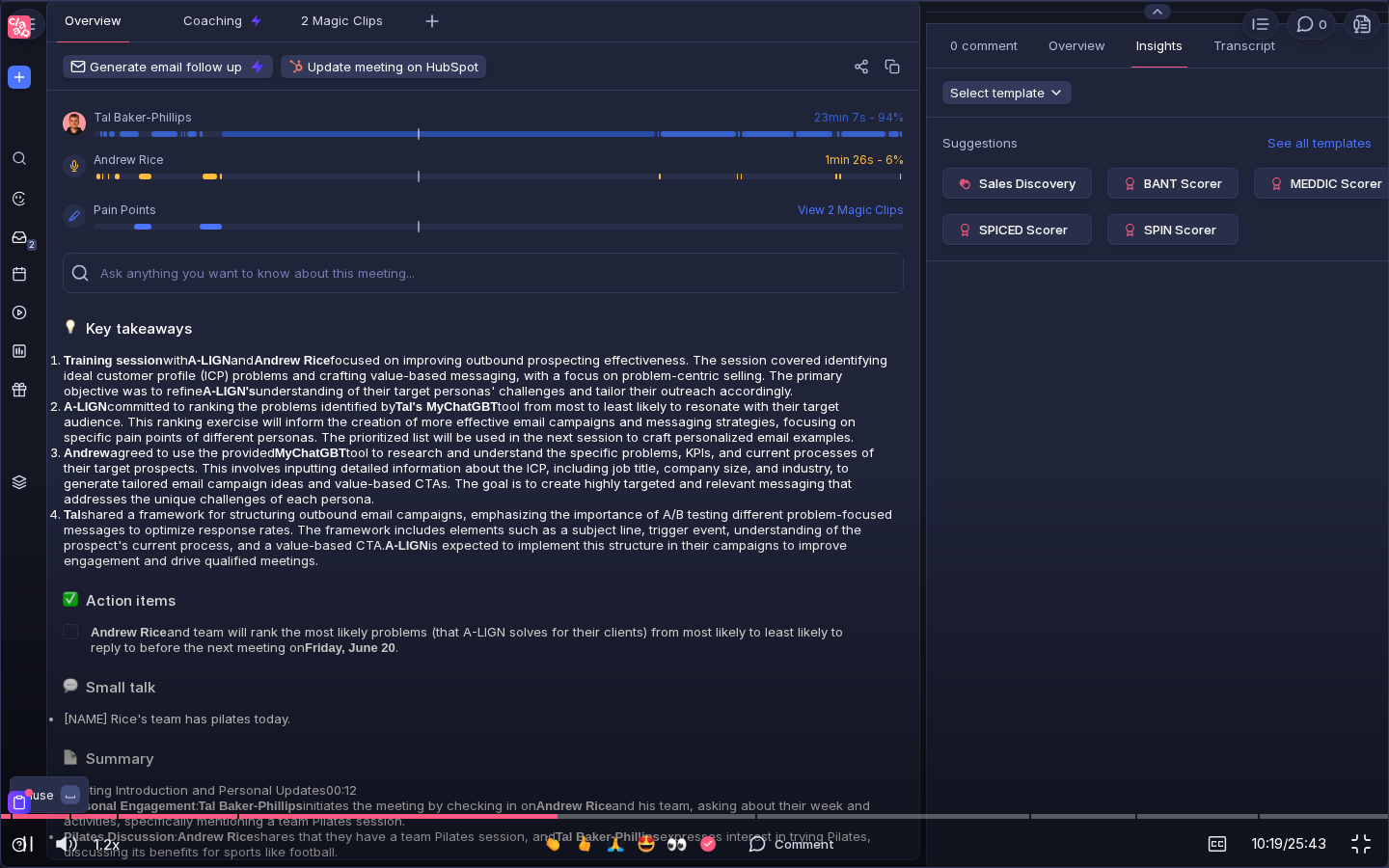 click at bounding box center (24, 844) 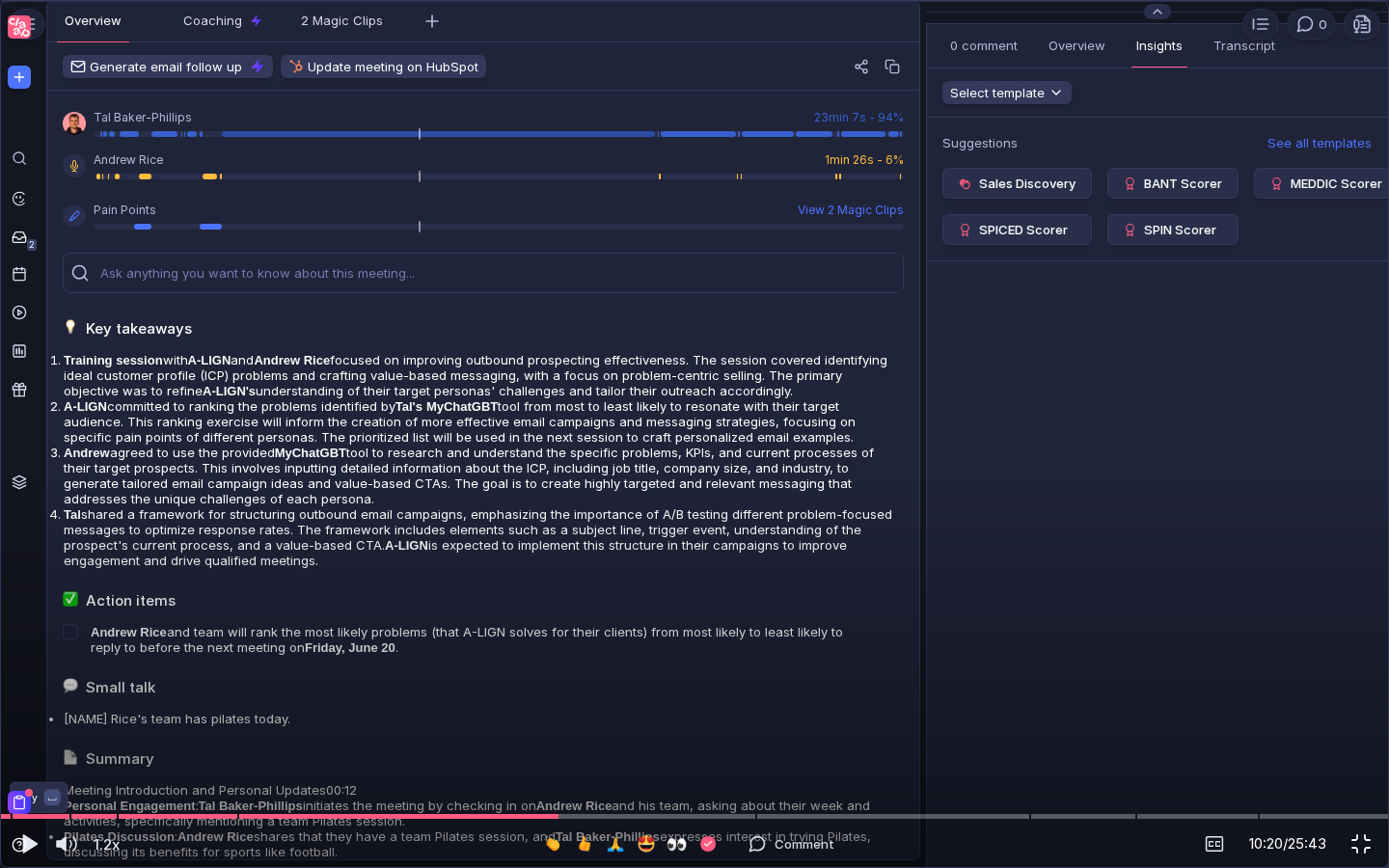 click at bounding box center (1361, 844) 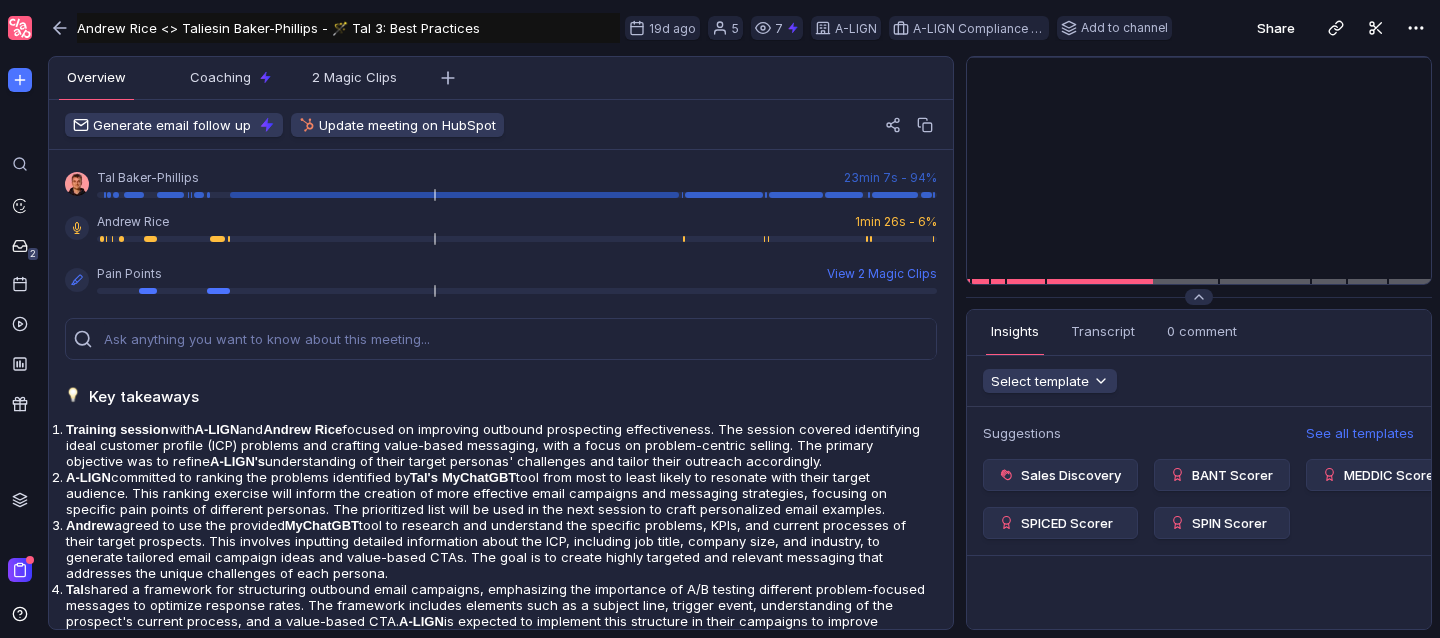 scroll, scrollTop: 0, scrollLeft: 0, axis: both 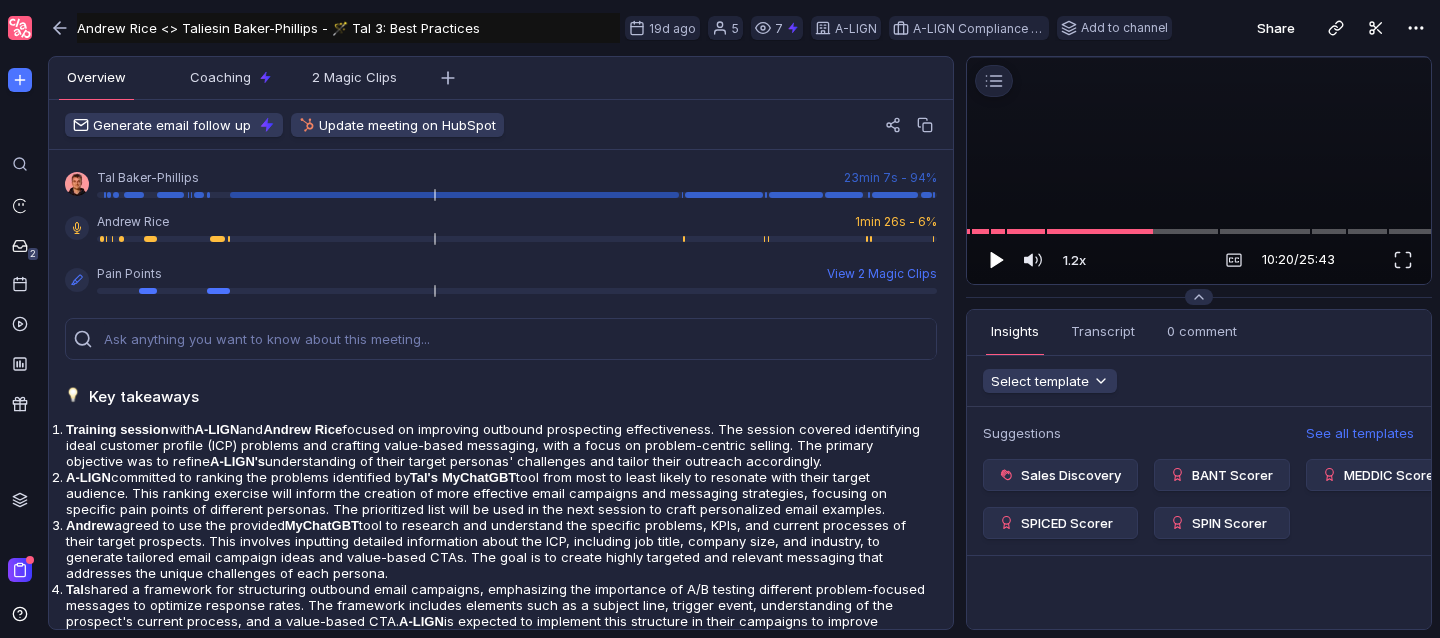 click at bounding box center [997, 259] 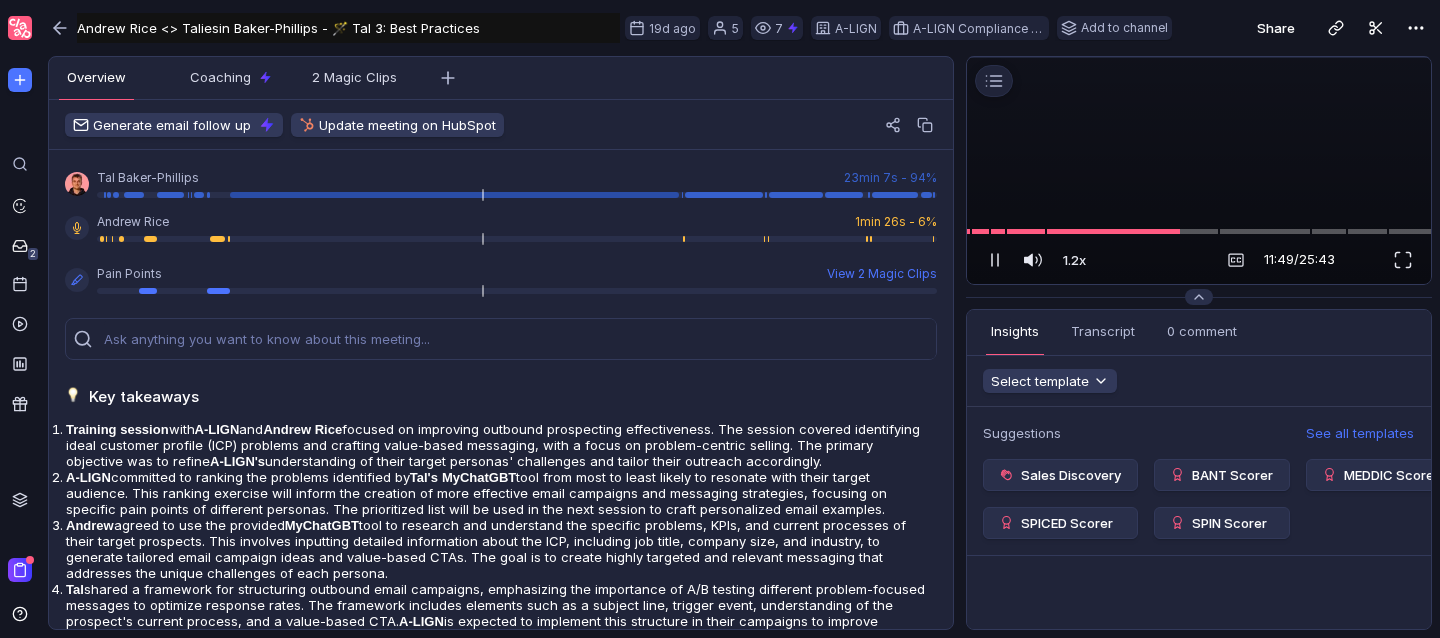 click at bounding box center (1199, 57) 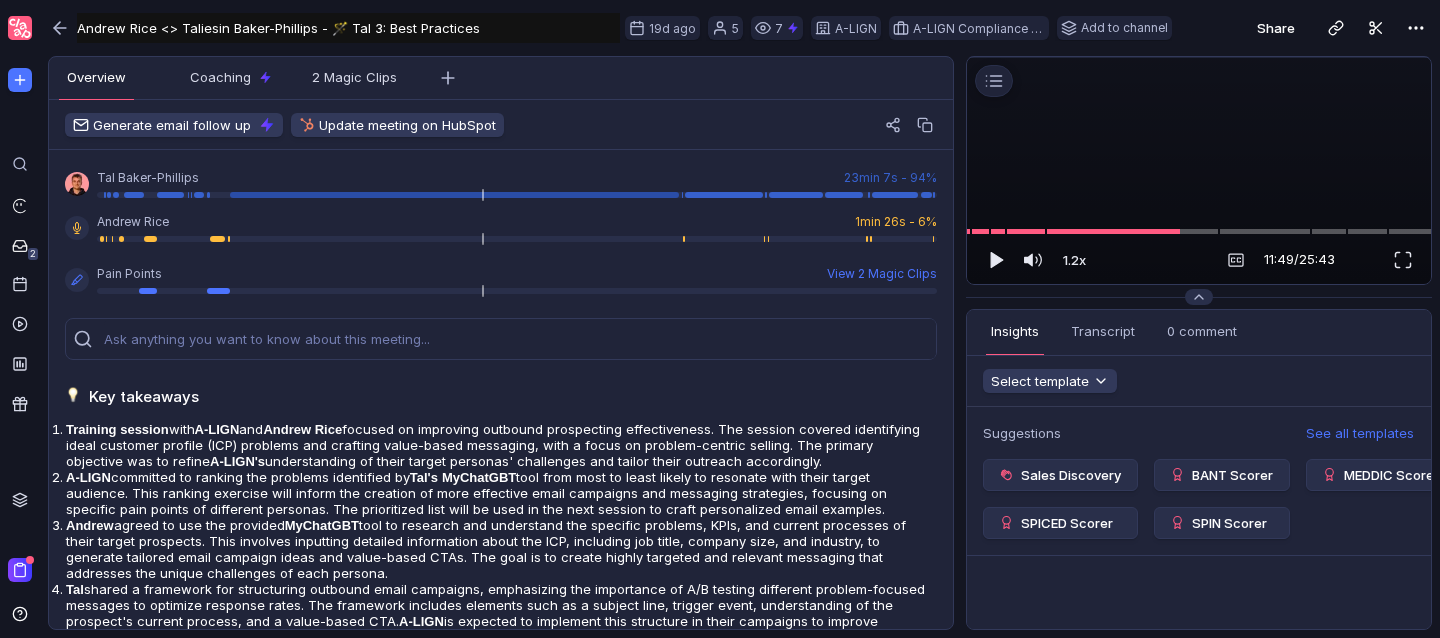 click at bounding box center [1199, 57] 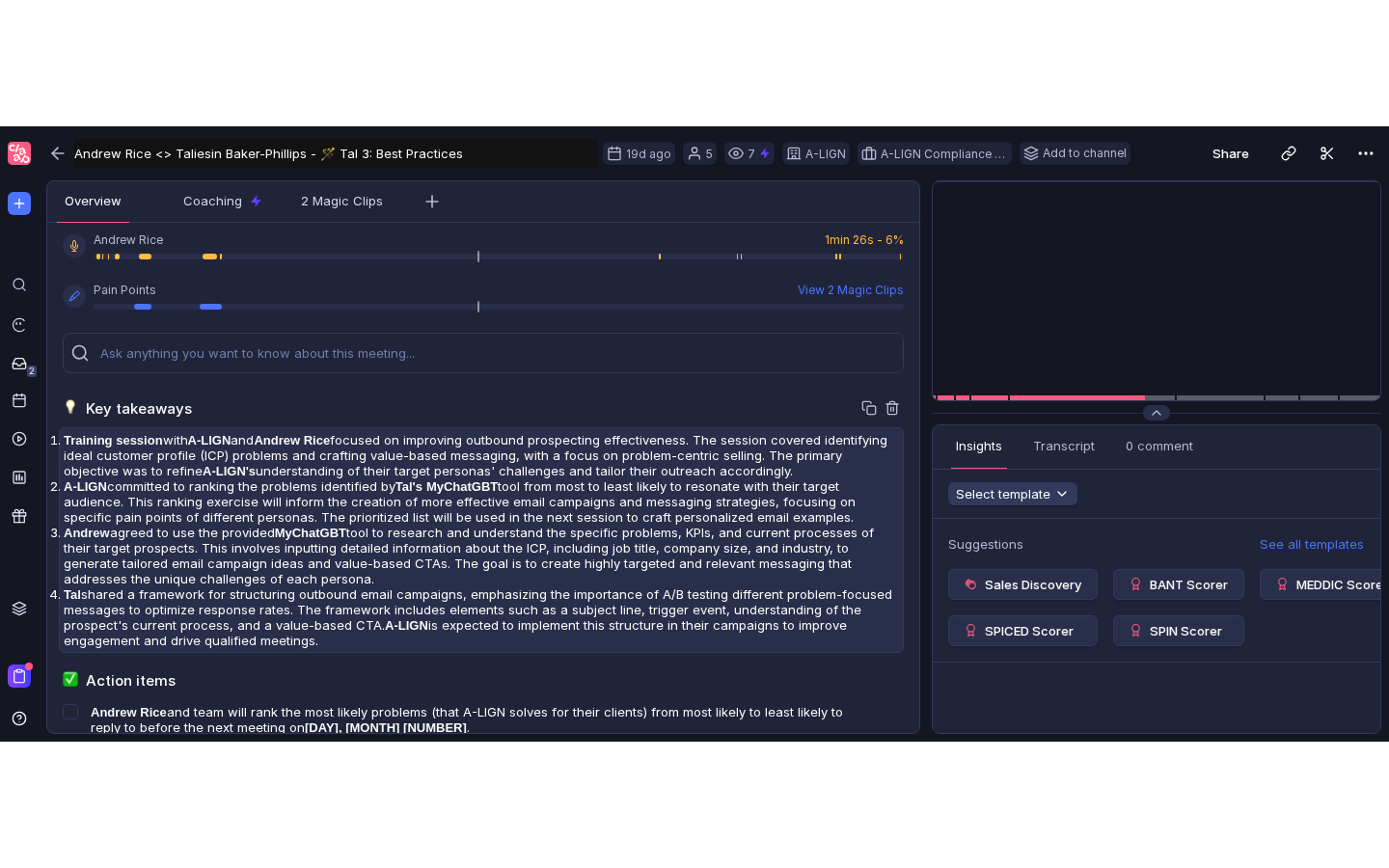 scroll, scrollTop: 190, scrollLeft: 0, axis: vertical 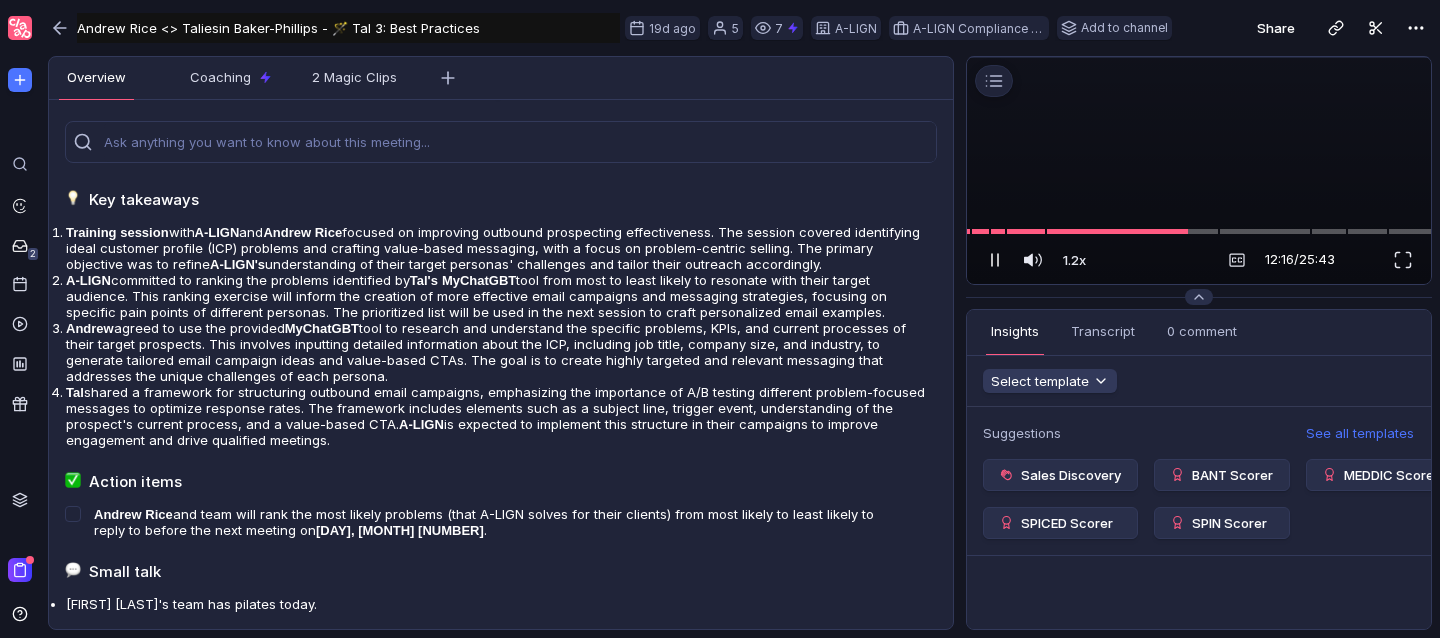 click at bounding box center [995, 260] 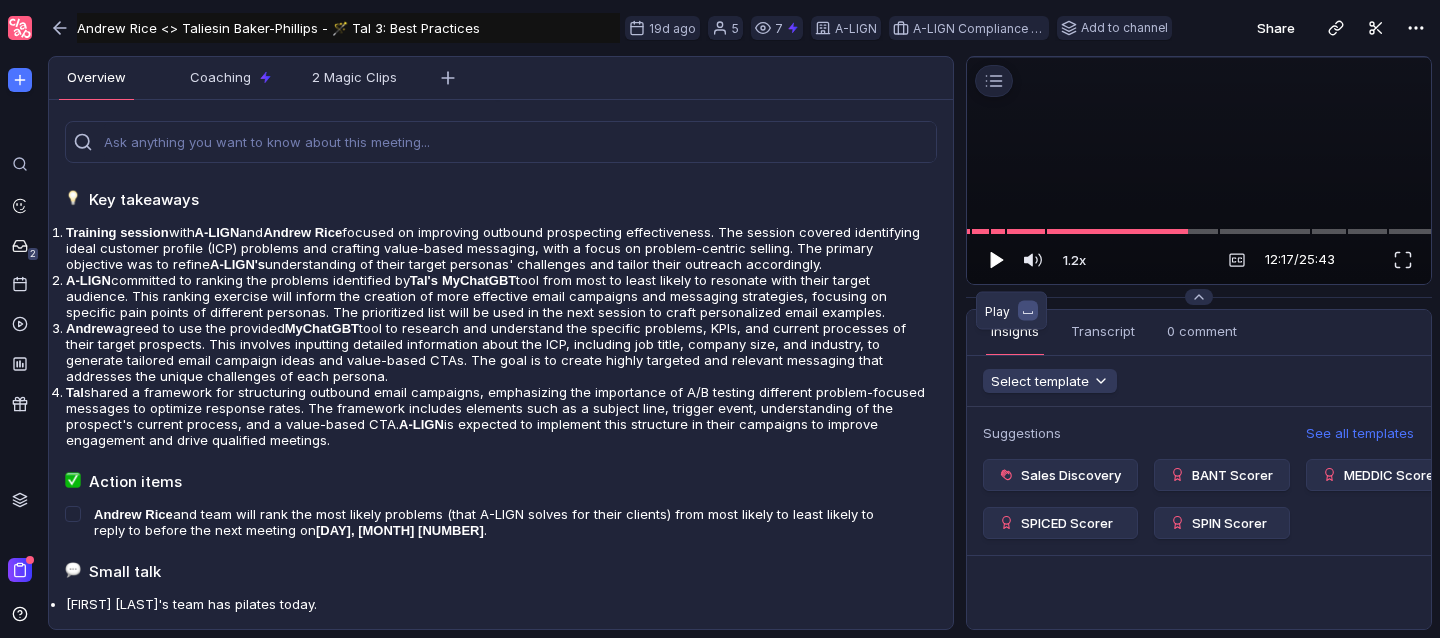 click at bounding box center (995, 260) 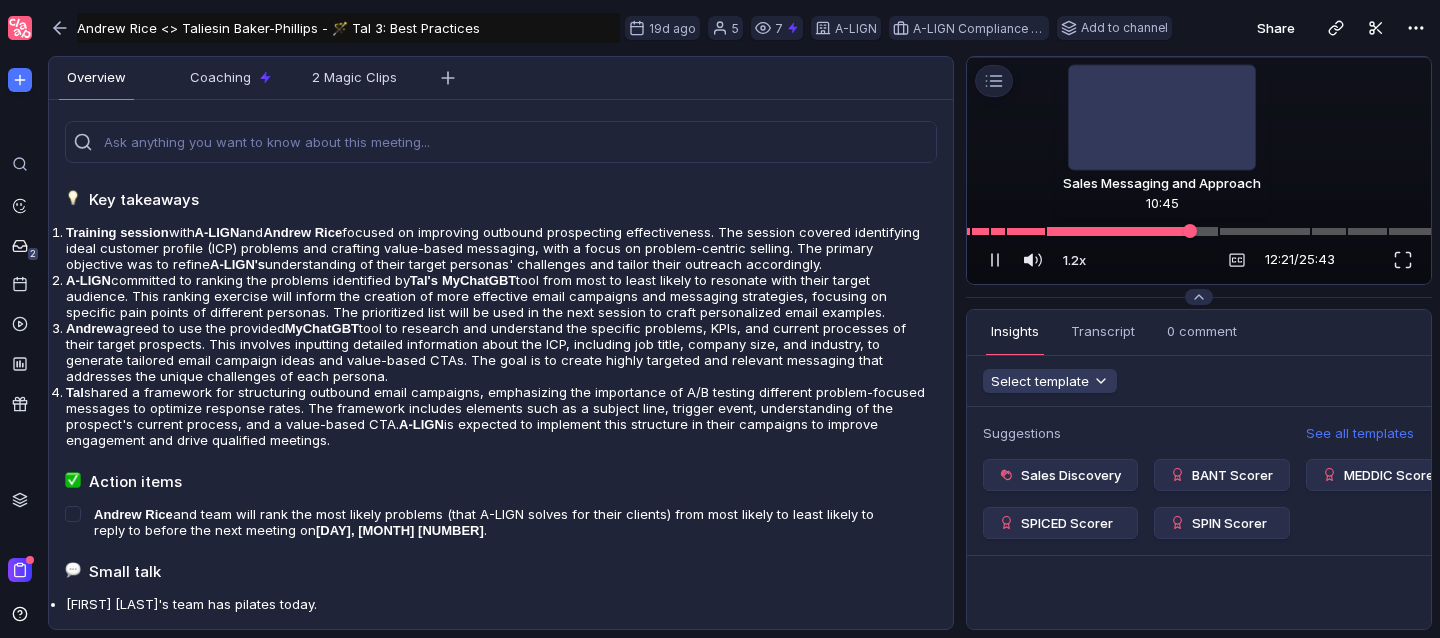 click at bounding box center (1199, 231) 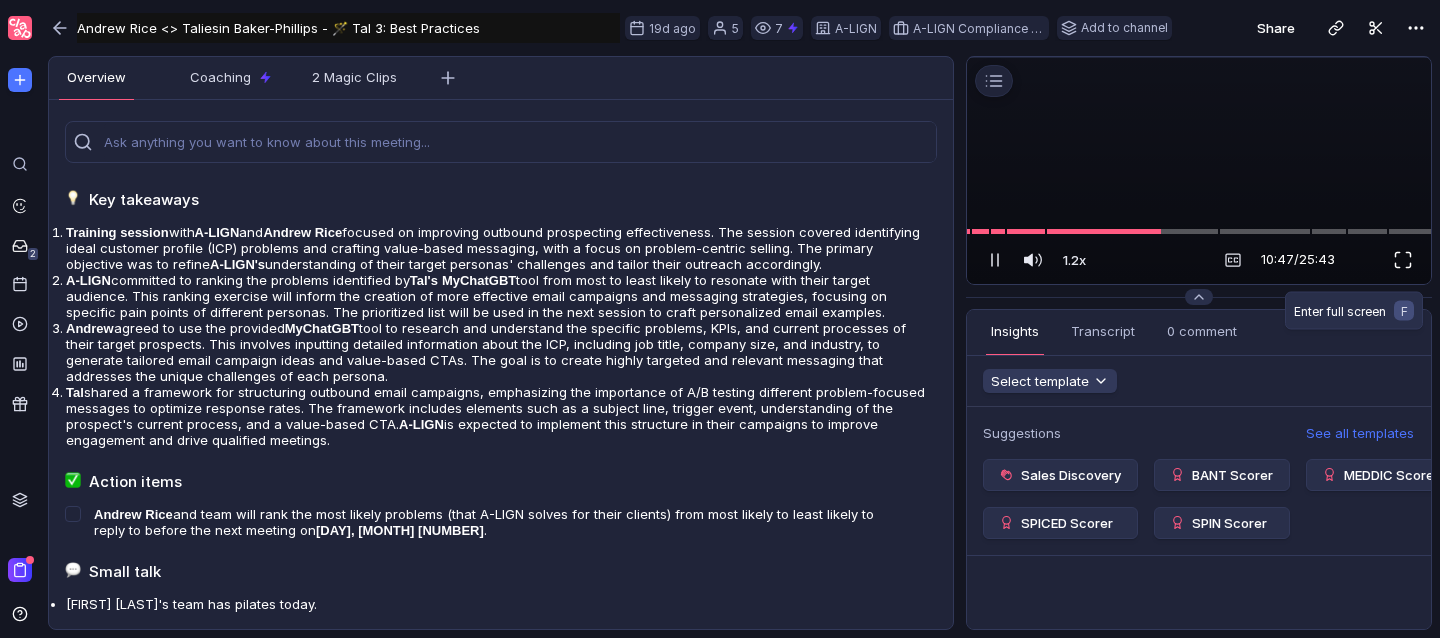 click at bounding box center [1403, 260] 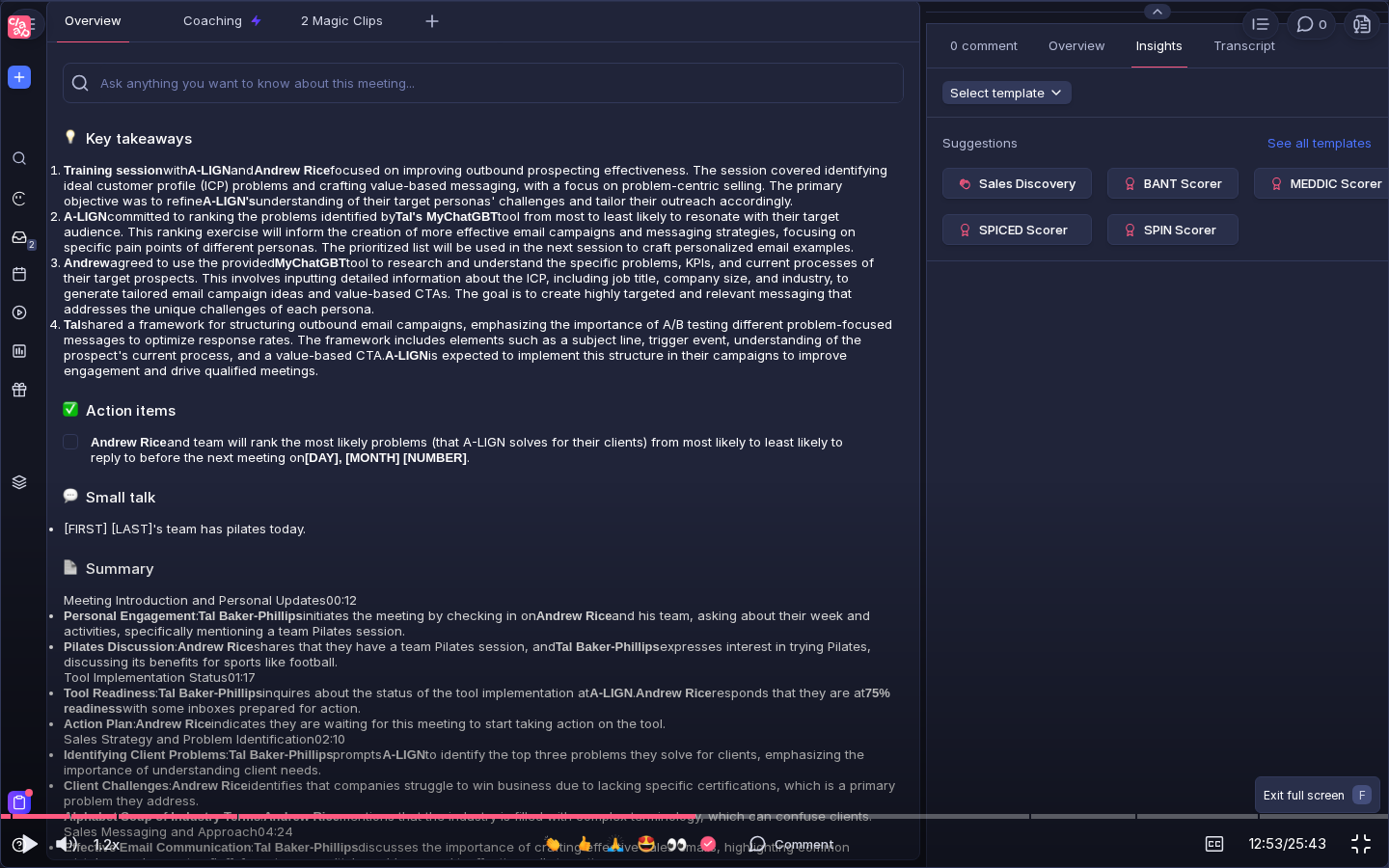 click at bounding box center (1361, 844) 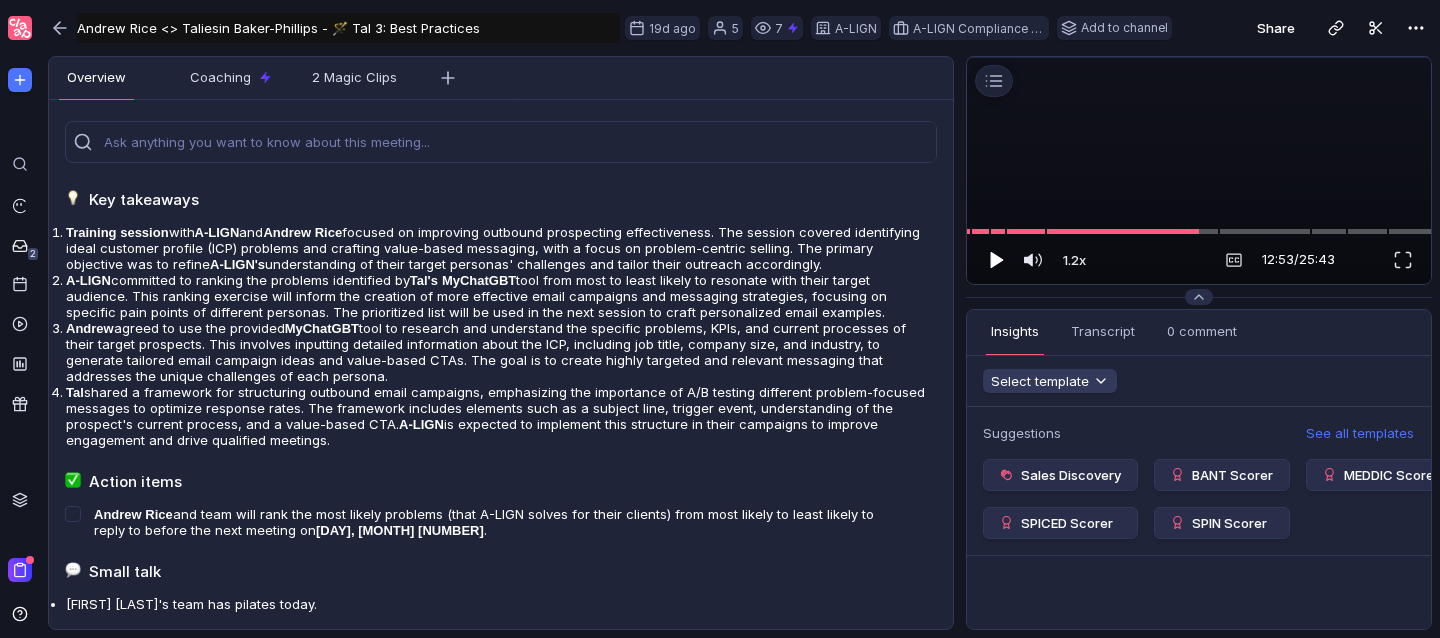 click at bounding box center (995, 260) 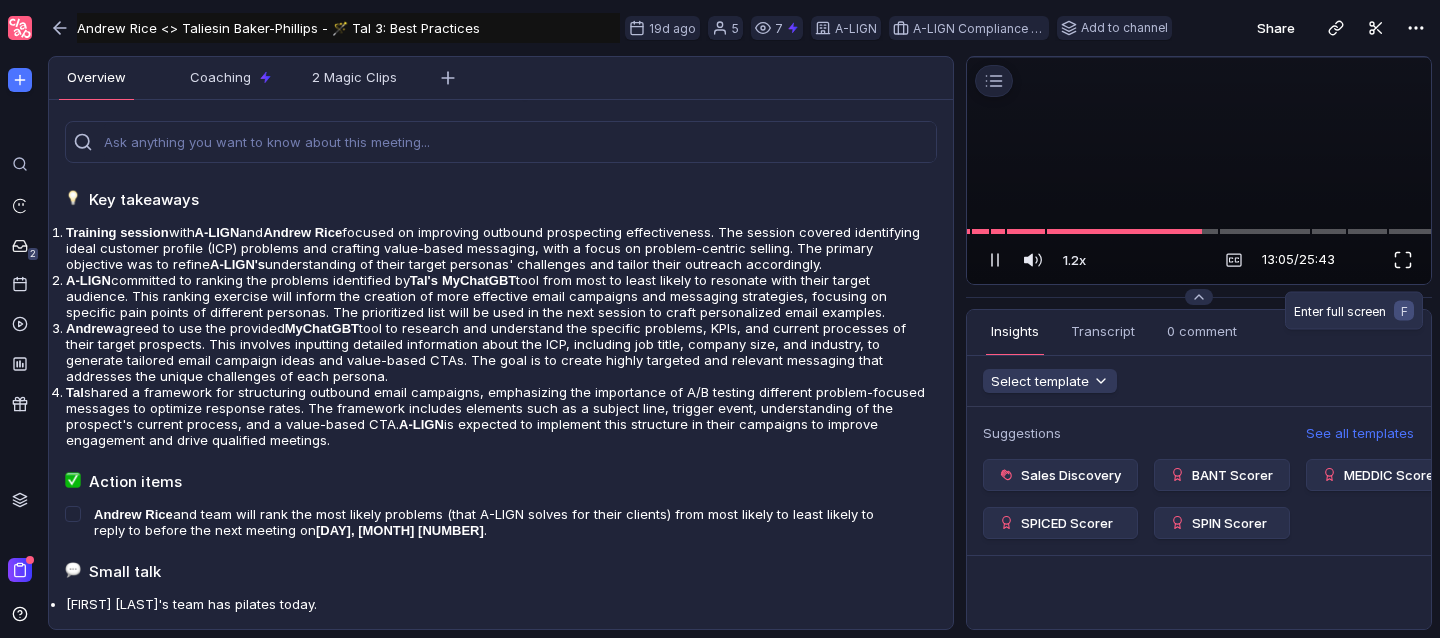 click at bounding box center (1403, 260) 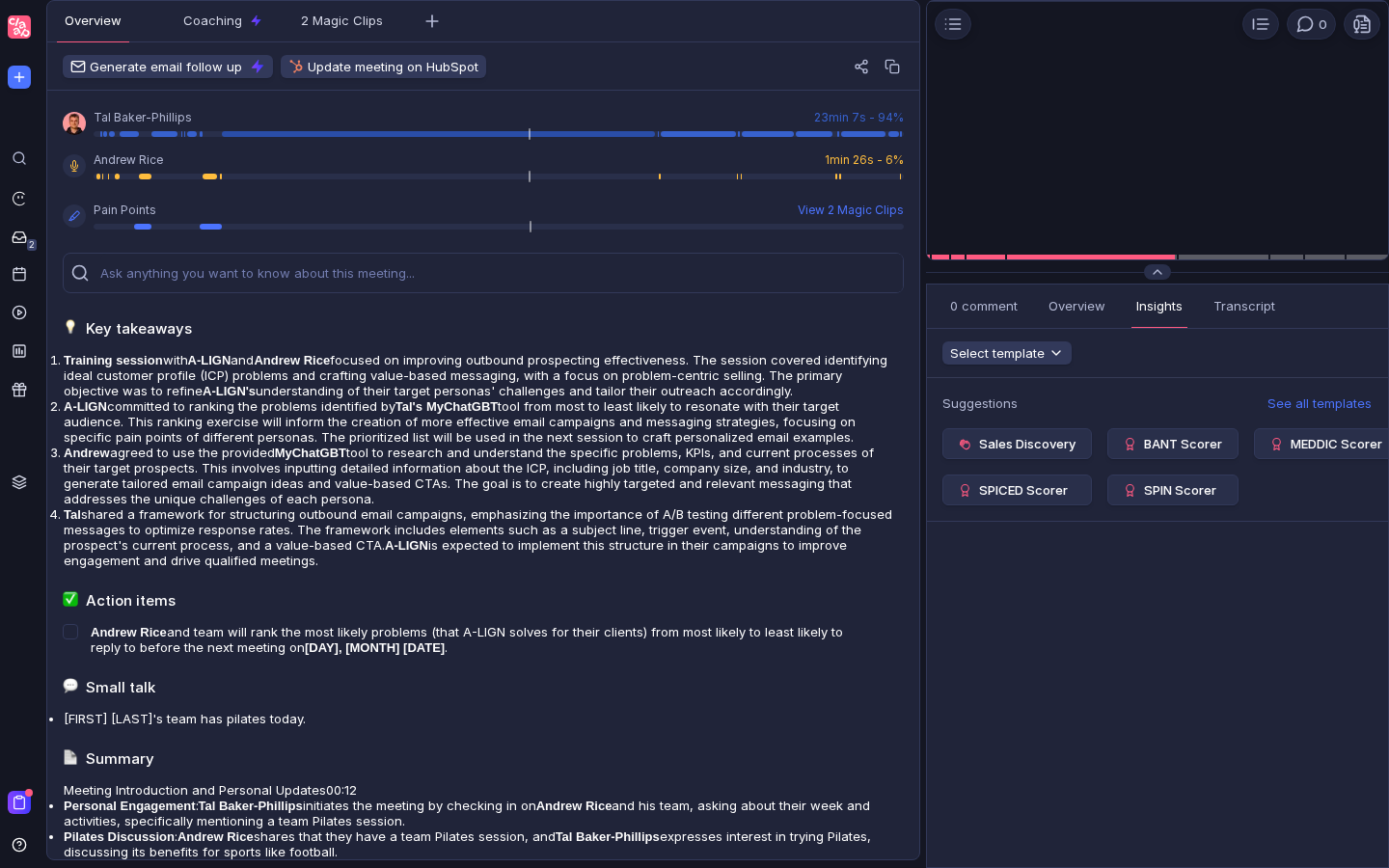 scroll, scrollTop: 0, scrollLeft: 0, axis: both 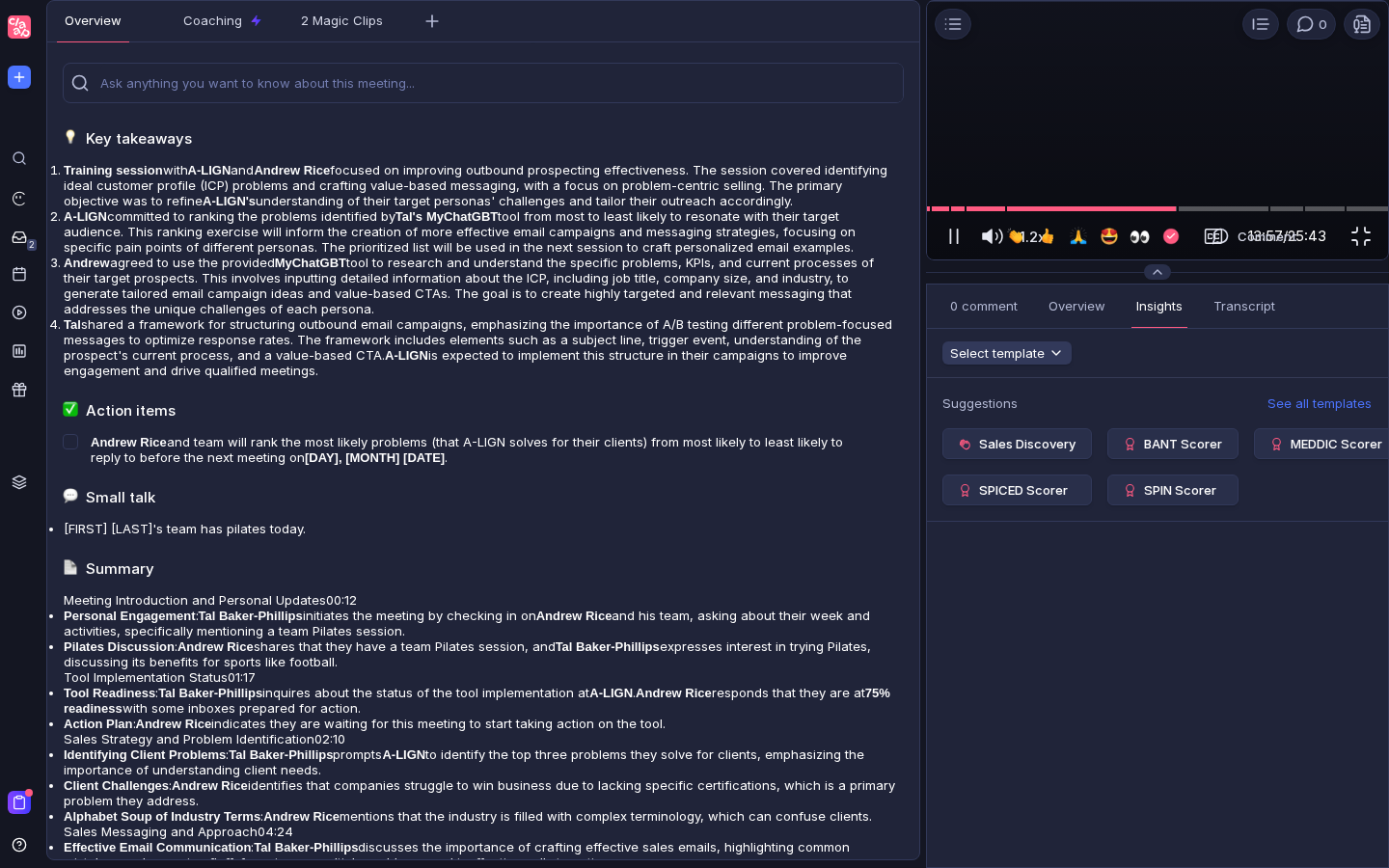 click at bounding box center (1620, 44) 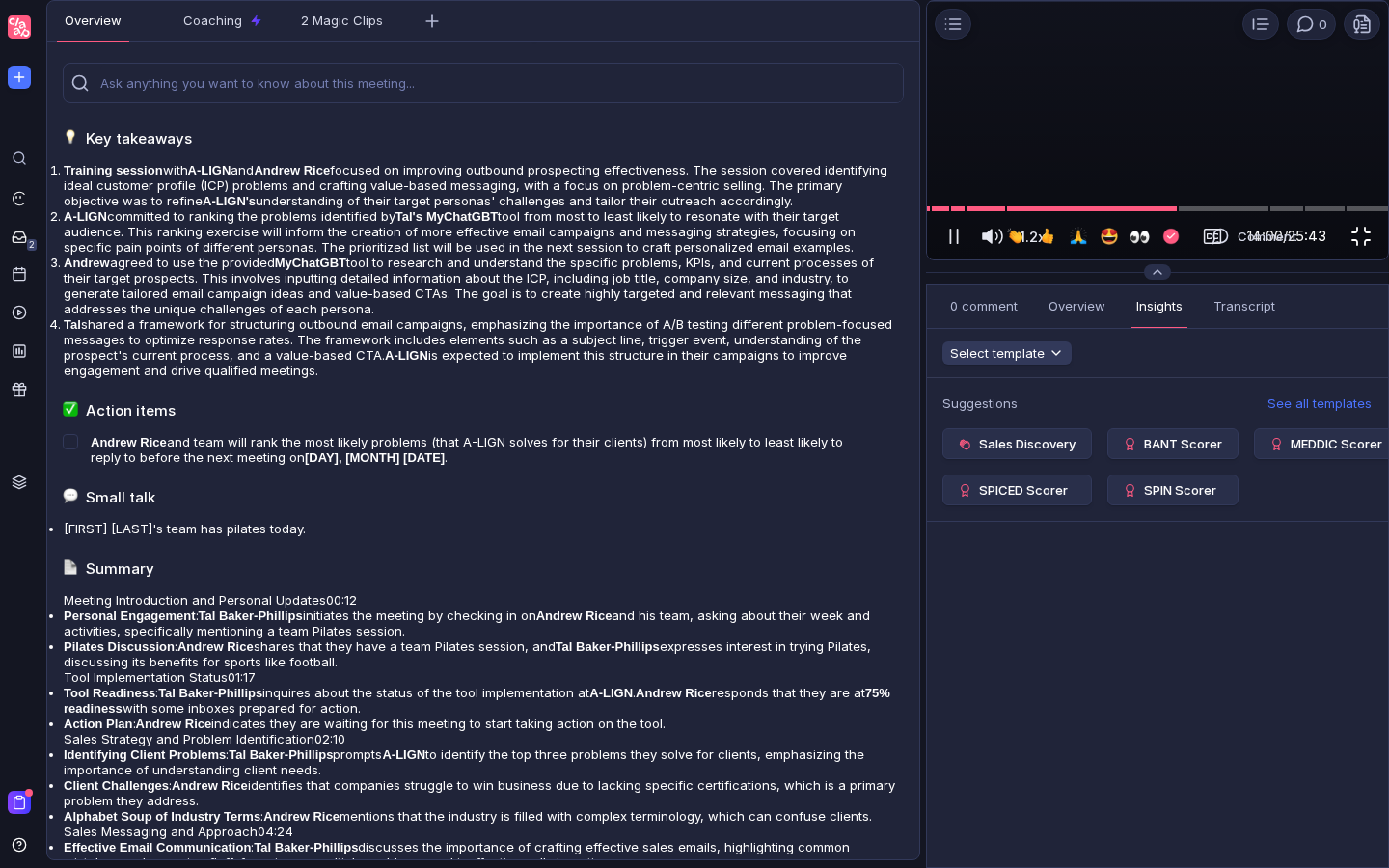 click at bounding box center [1361, 236] 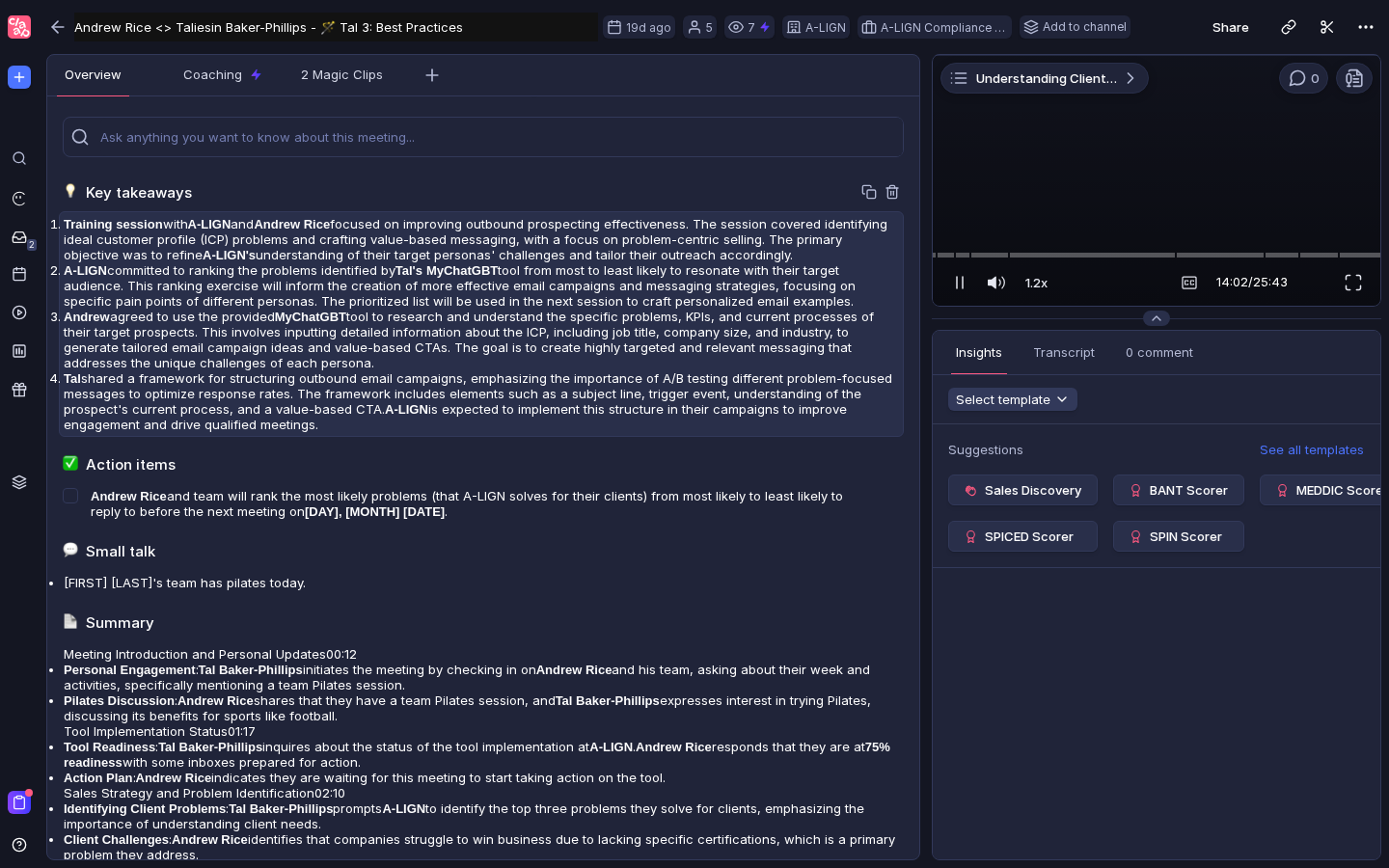 click on "Andrew  agreed to use the provided  MyChatGBT  tool to research and understand the specific problems, KPIs, and current processes of their target prospects. This involves inputting detailed information about the ICP, including job title, company size, and industry, to generate tailored email campaign ideas and value-based CTAs. The goal is to create highly targeted and relevant messaging that addresses the unique challenges of each persona." at bounding box center [481, 239] 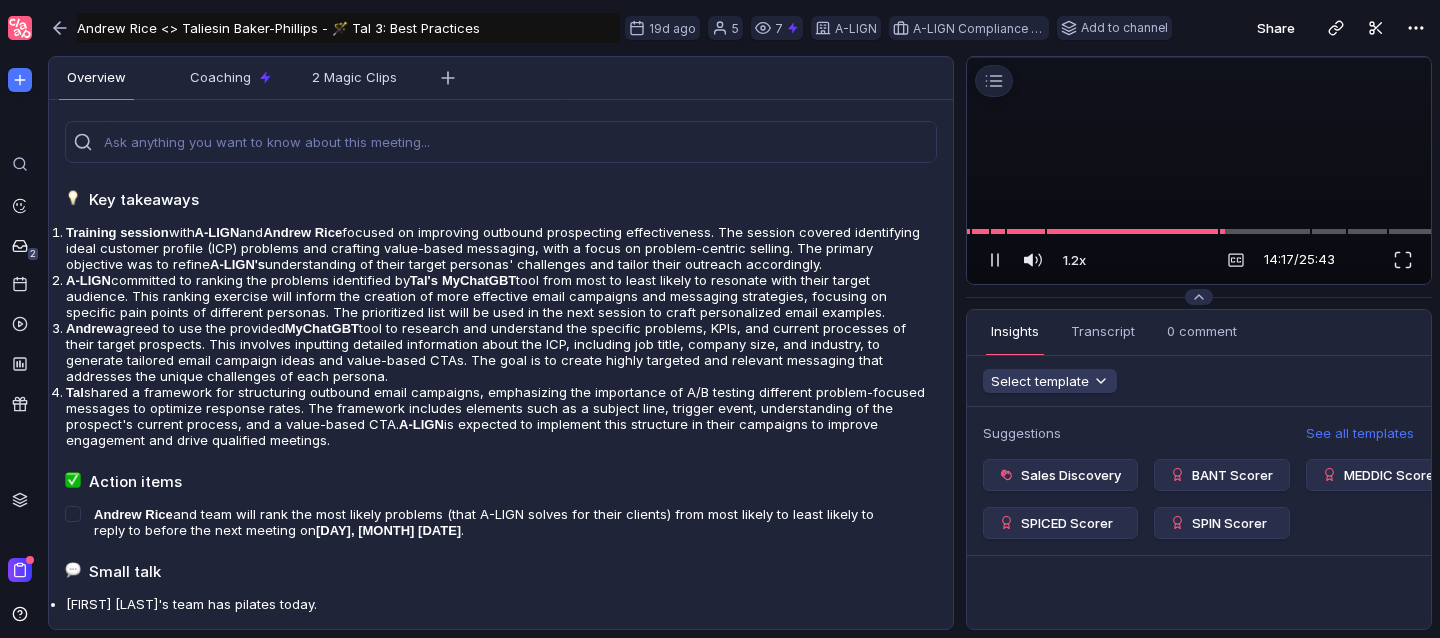 click at bounding box center (1199, 57) 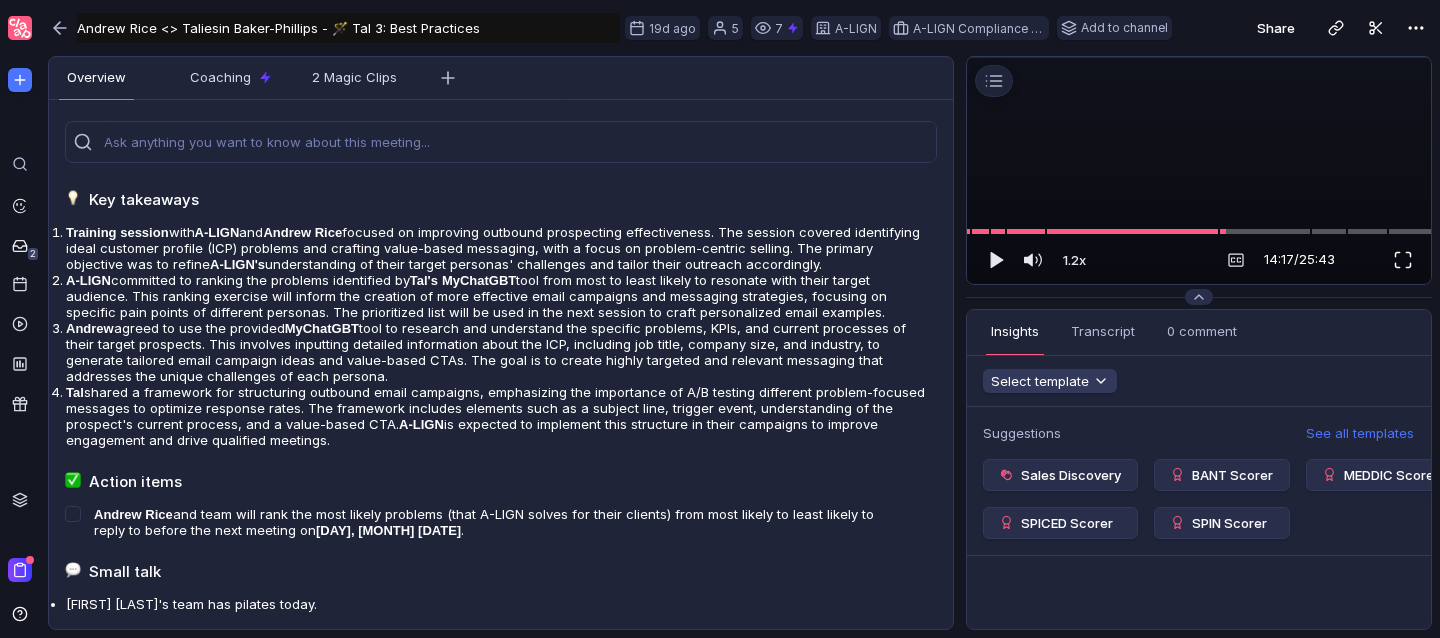 click at bounding box center [1403, 259] 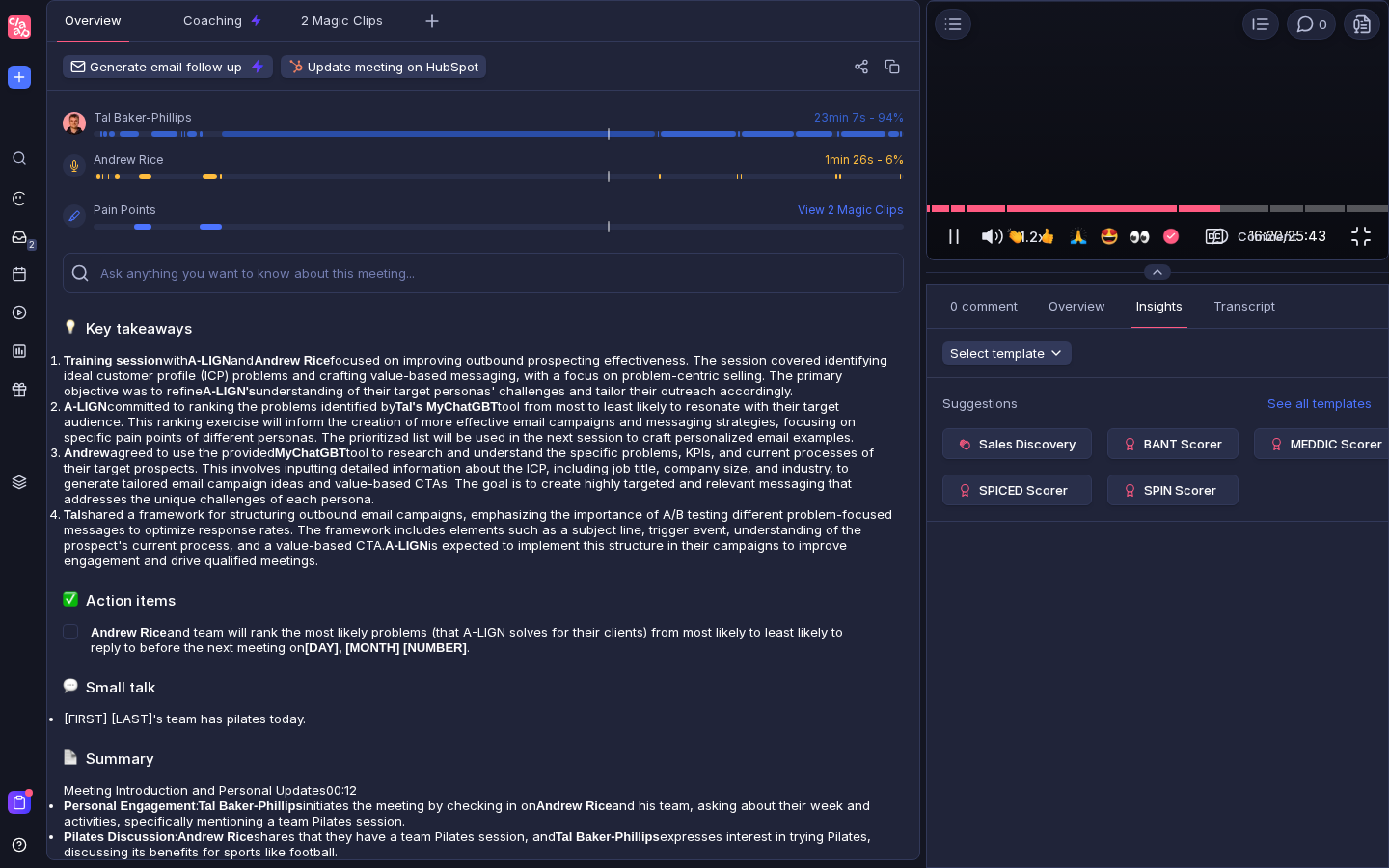 click at bounding box center (1158, 208) 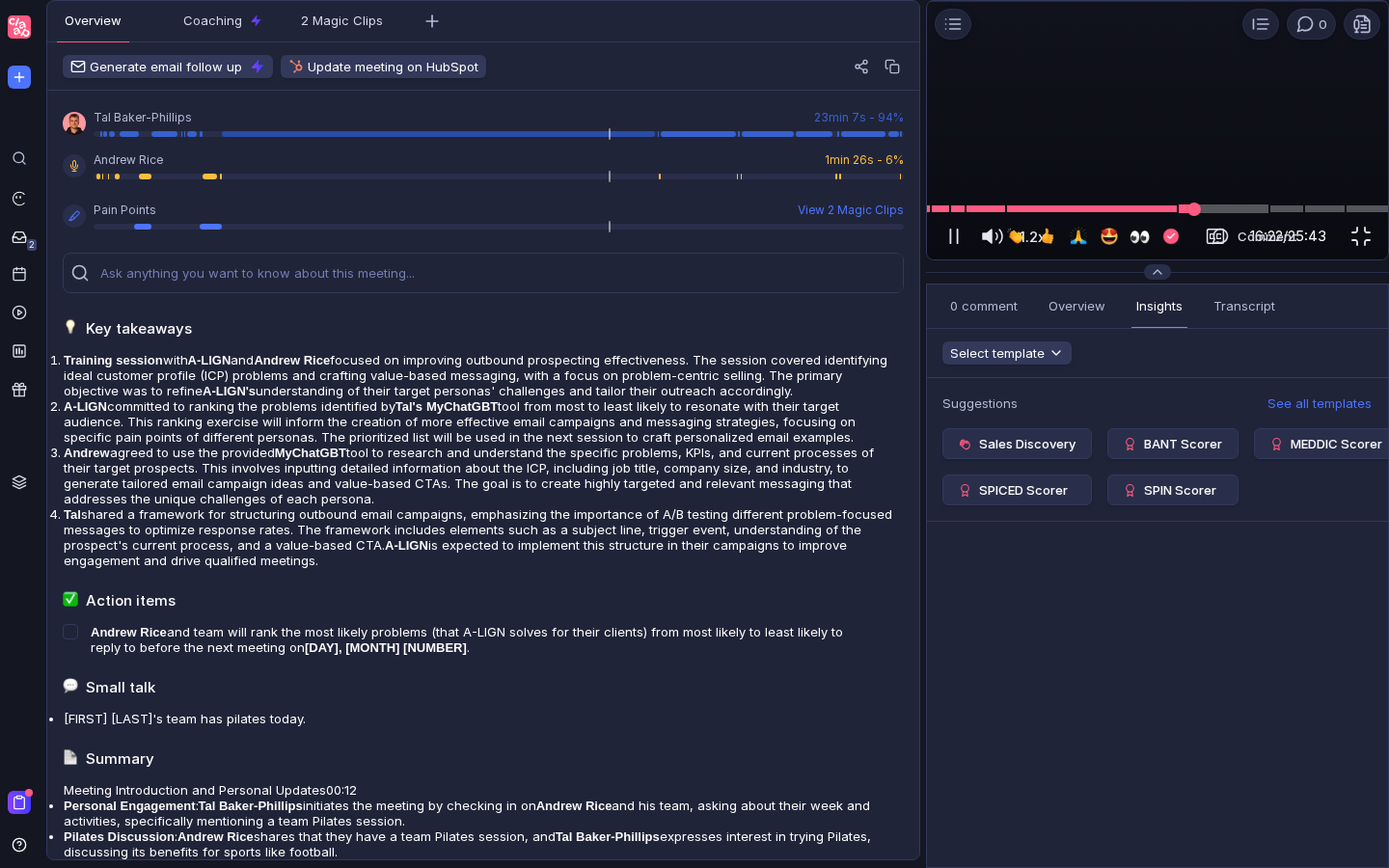 scroll, scrollTop: 0, scrollLeft: 0, axis: both 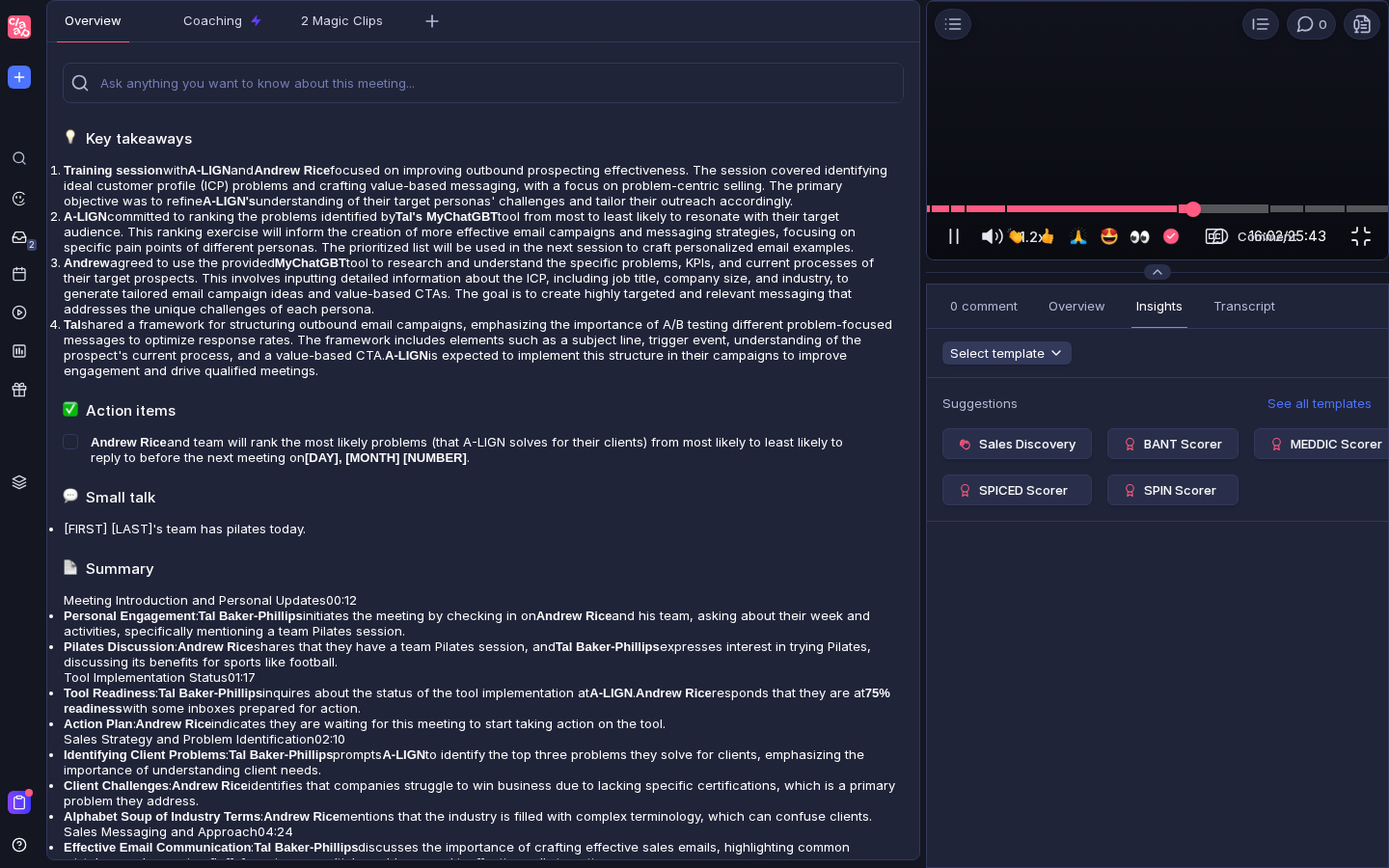 click at bounding box center (1158, 208) 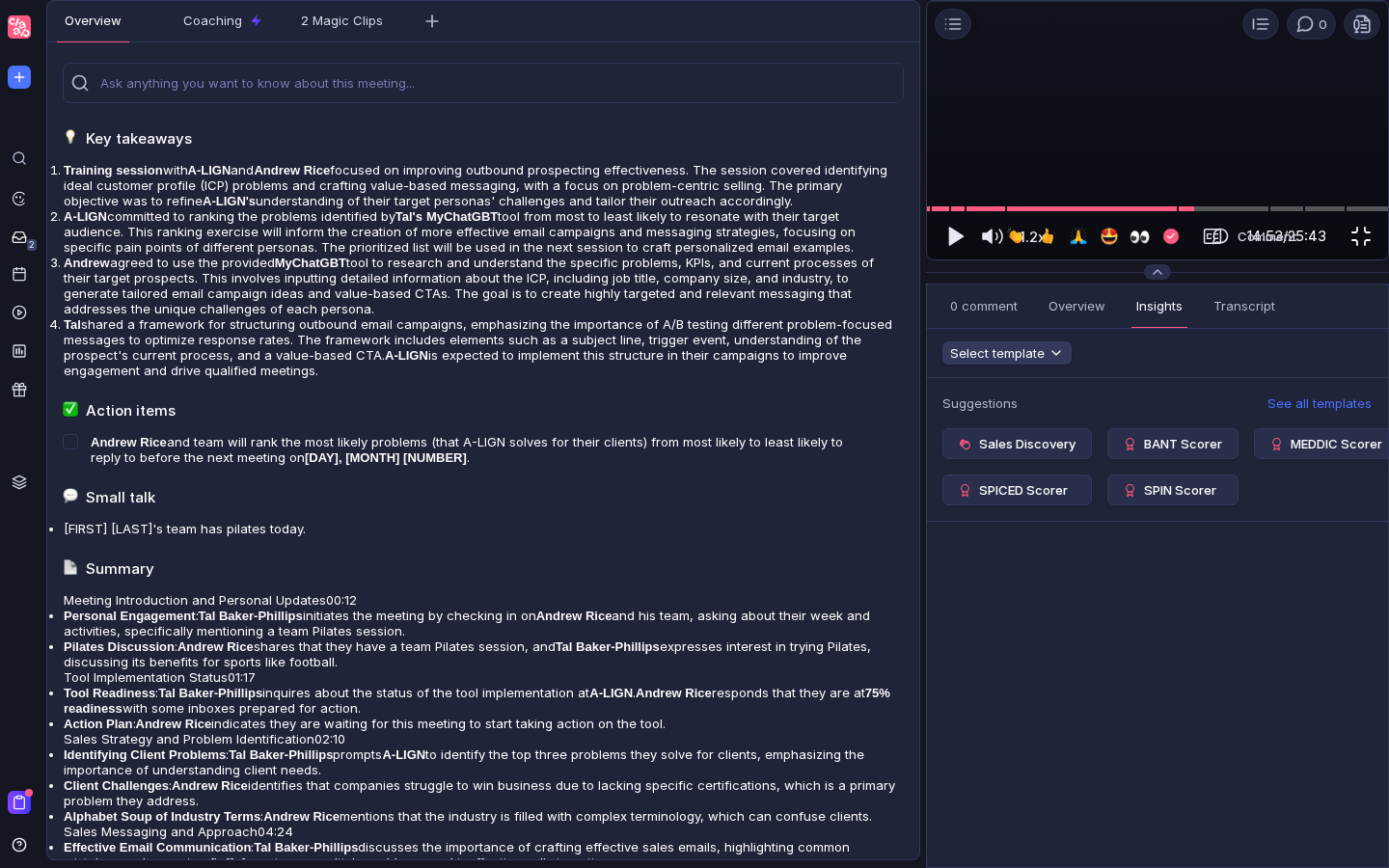click at bounding box center (1361, 236) 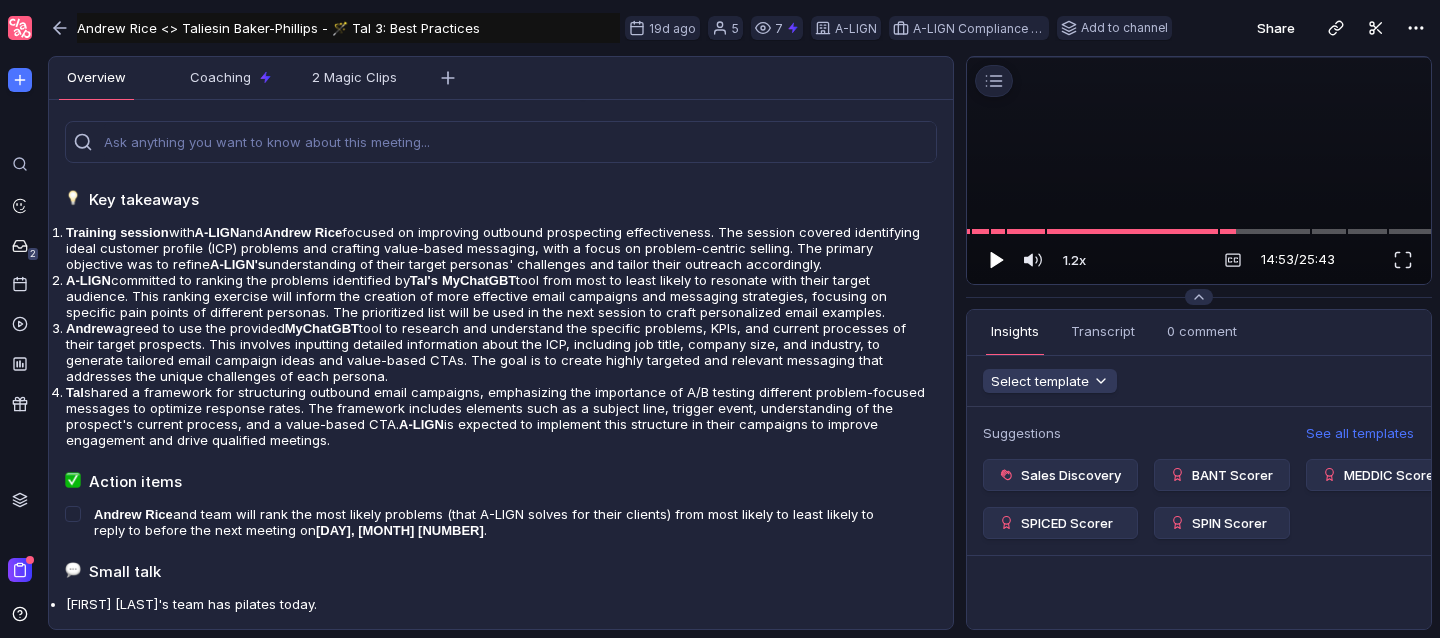 click at bounding box center (995, 260) 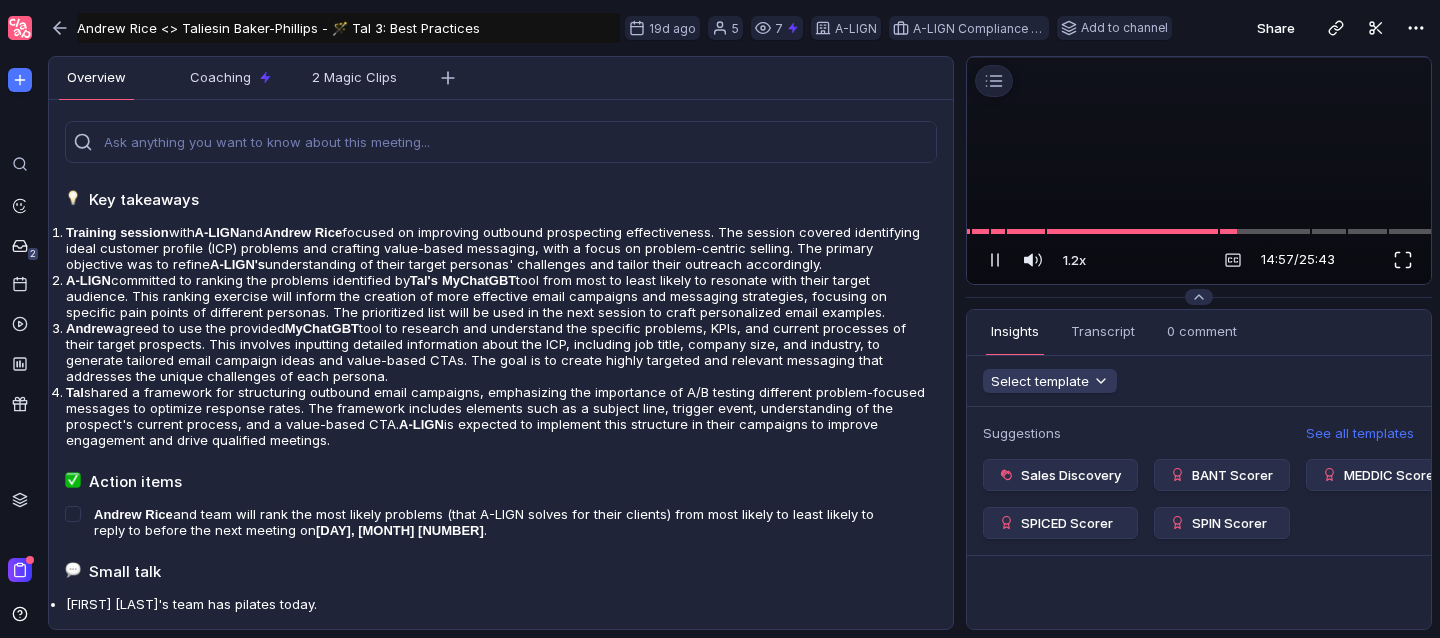 click at bounding box center (1403, 260) 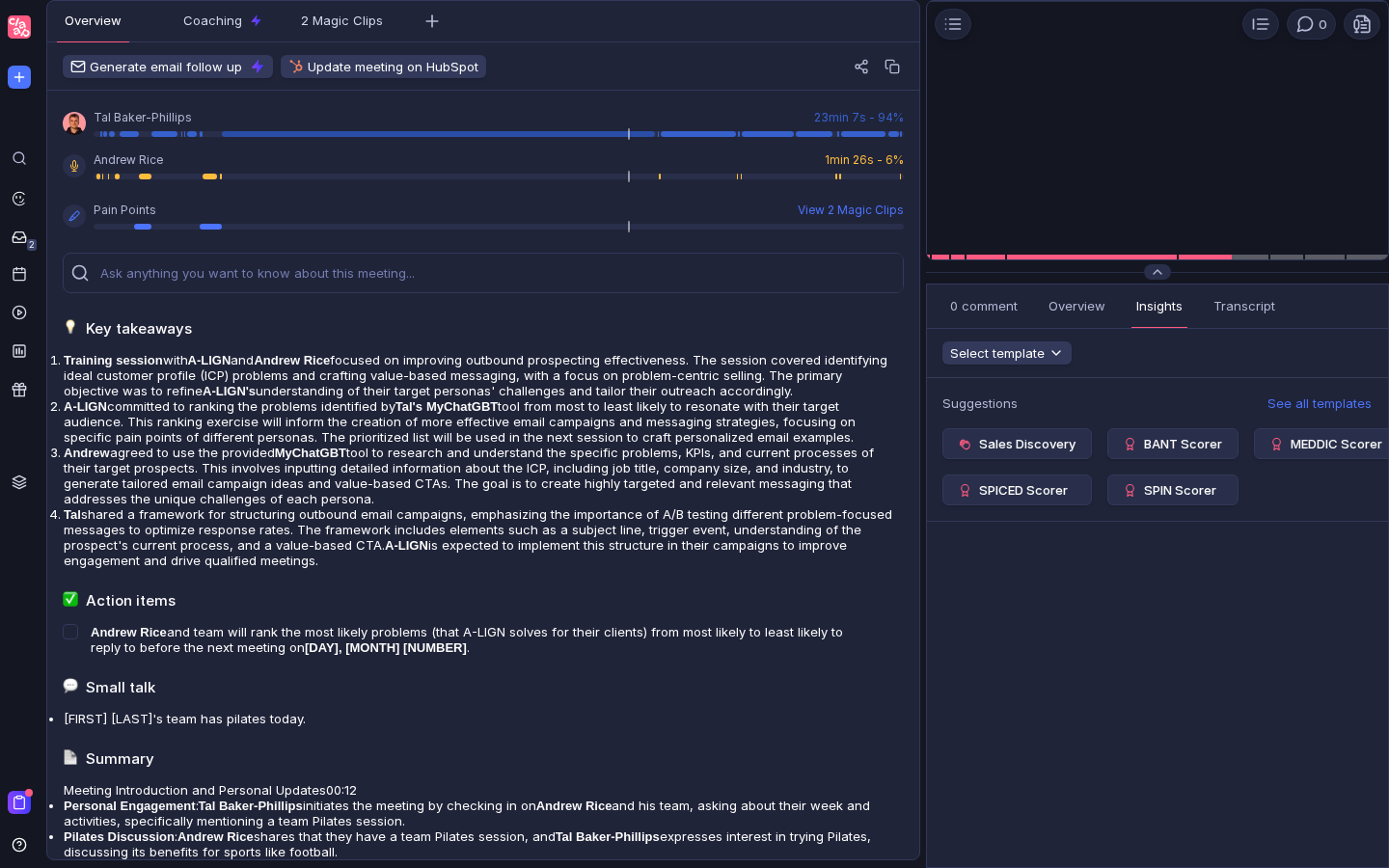 scroll, scrollTop: 0, scrollLeft: 0, axis: both 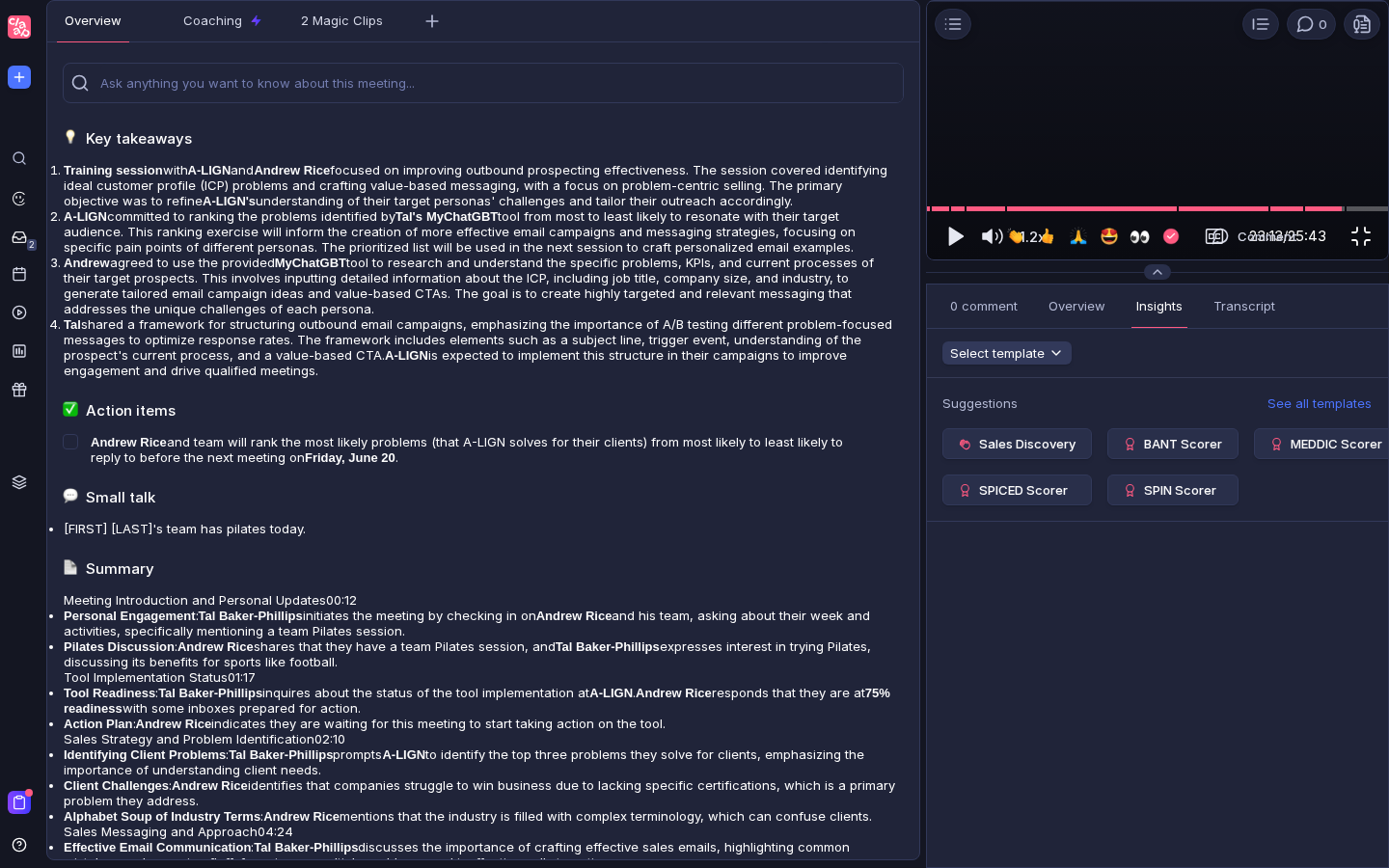 click at bounding box center (1361, 236) 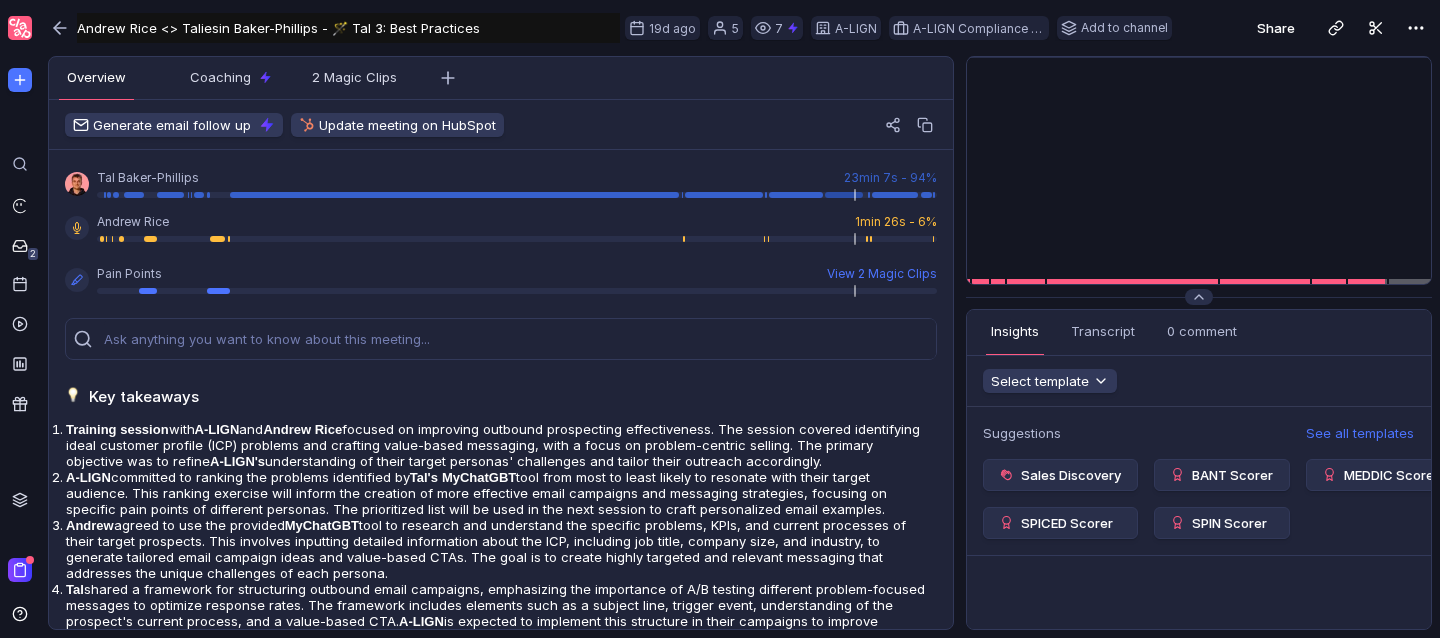 scroll, scrollTop: 0, scrollLeft: 0, axis: both 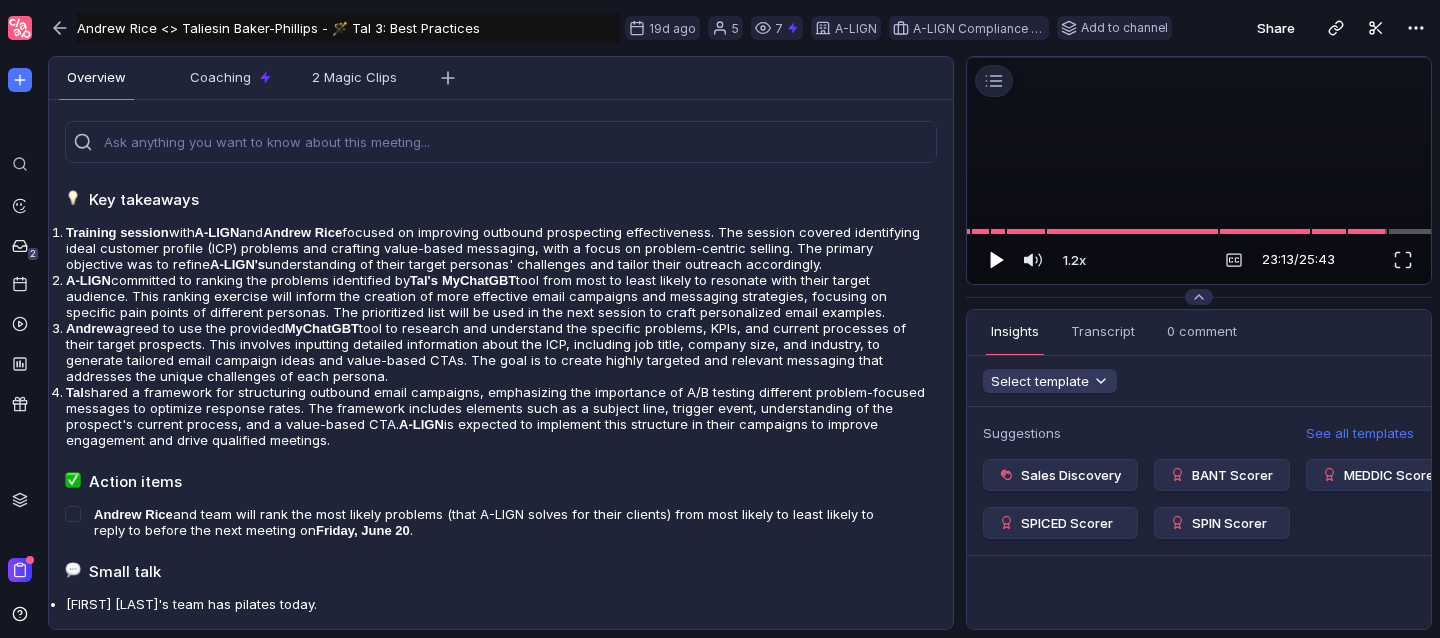 click at bounding box center (995, 260) 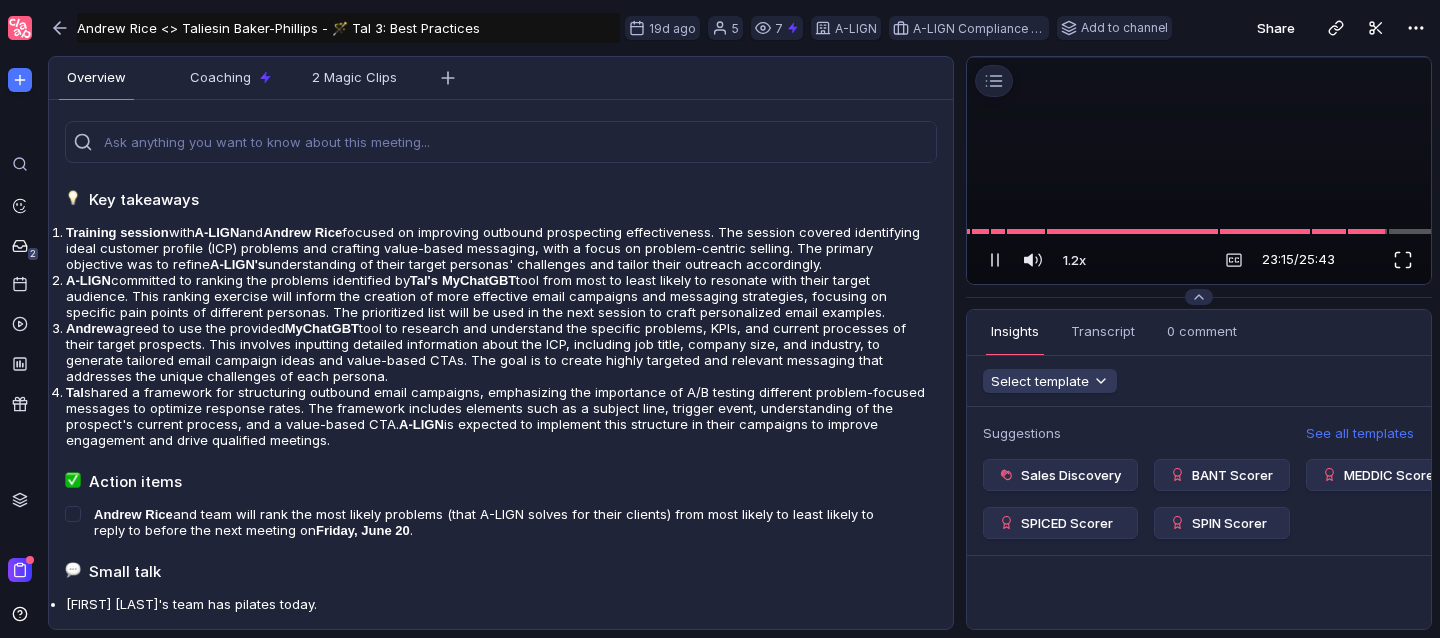 click at bounding box center (1403, 260) 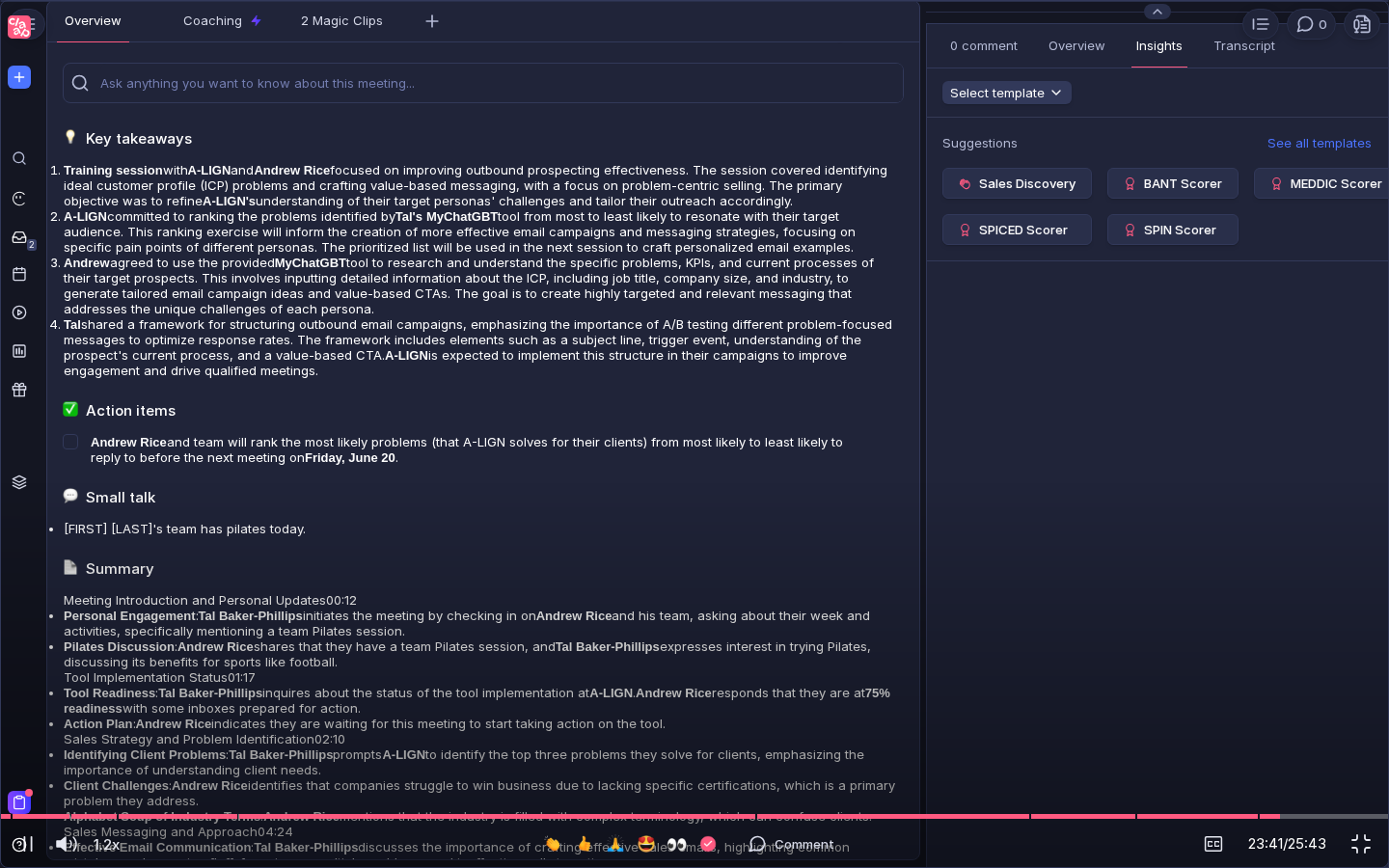 click at bounding box center (694, 44) 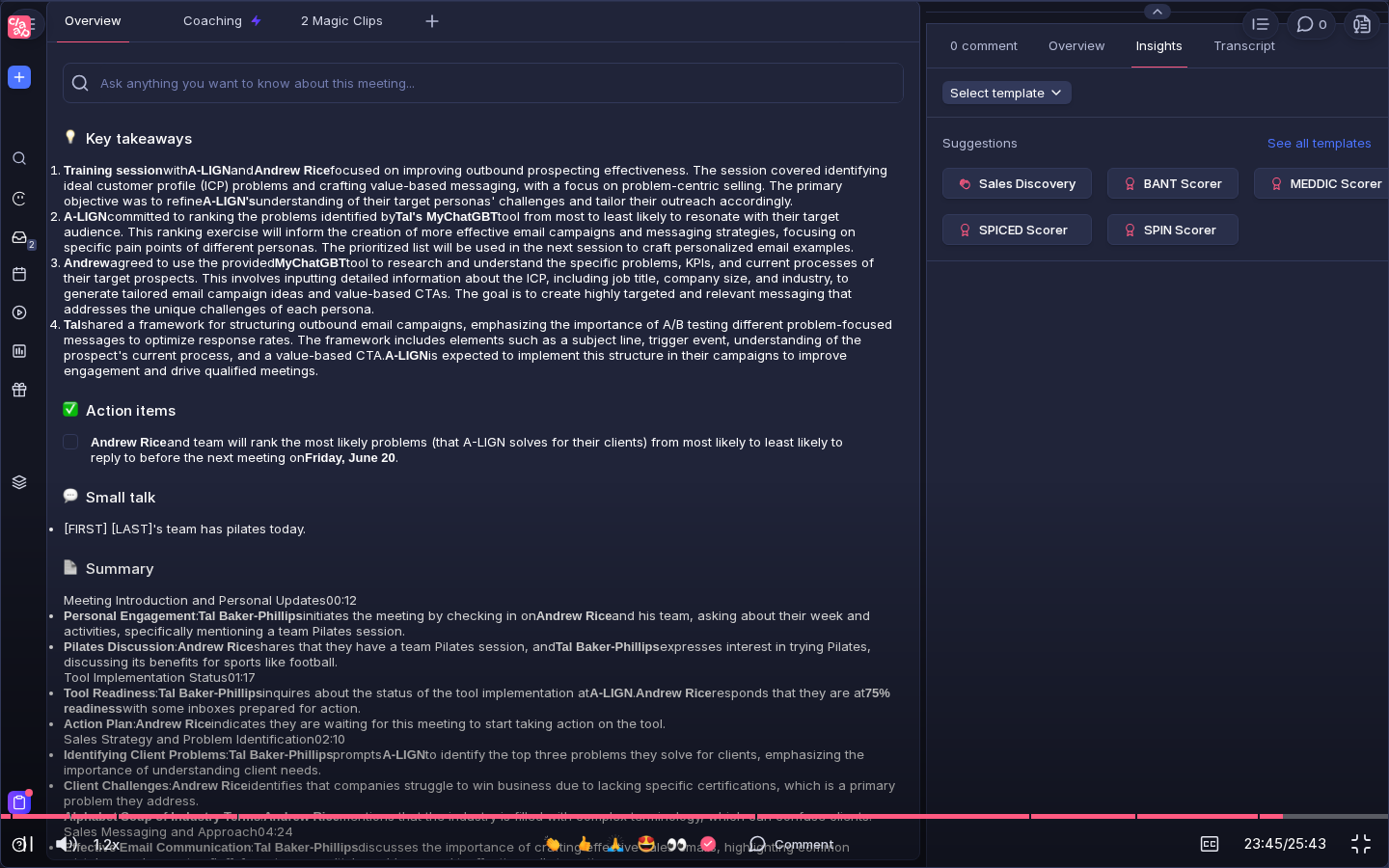 click at bounding box center (28, 844) 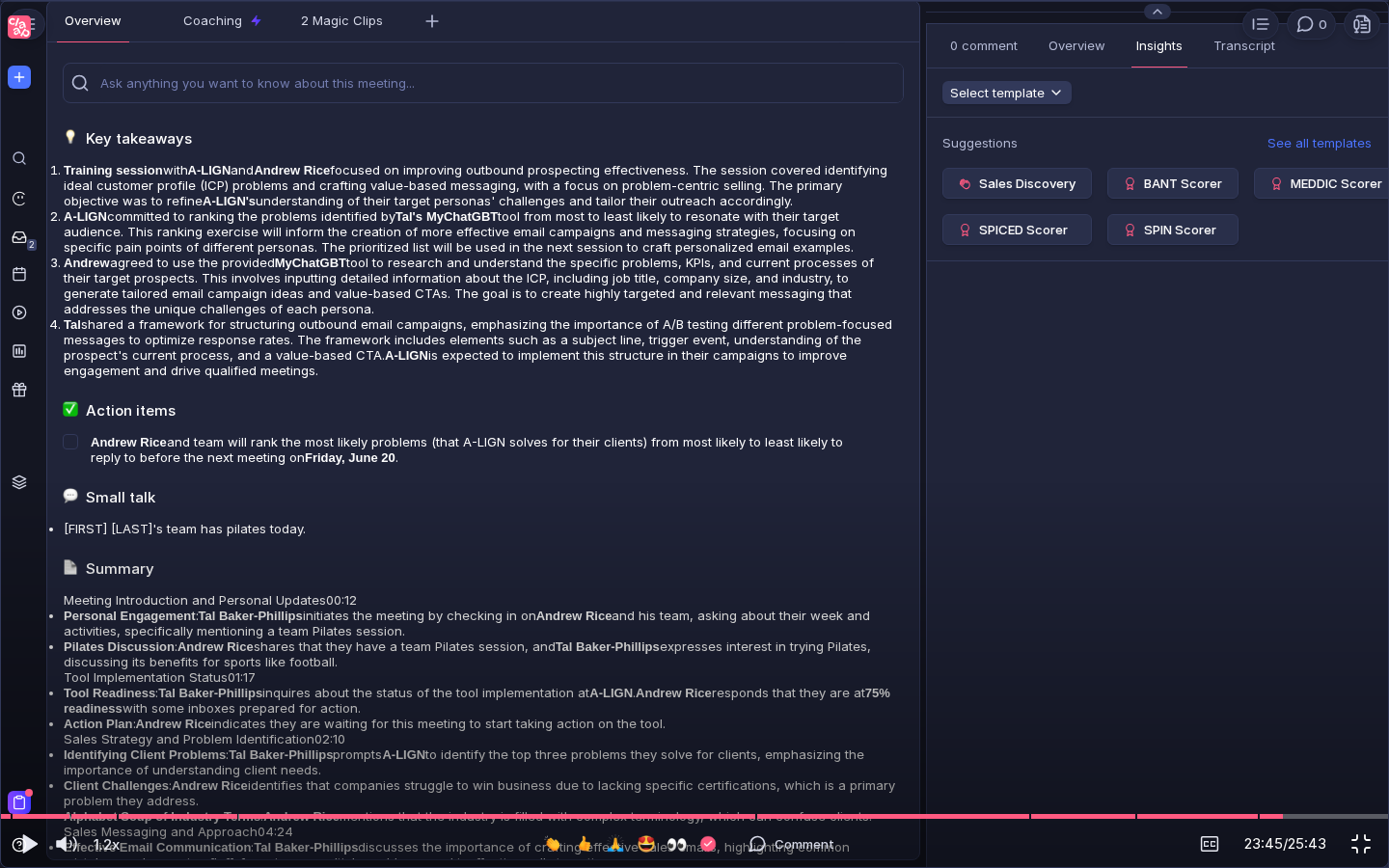 click at bounding box center (1361, 844) 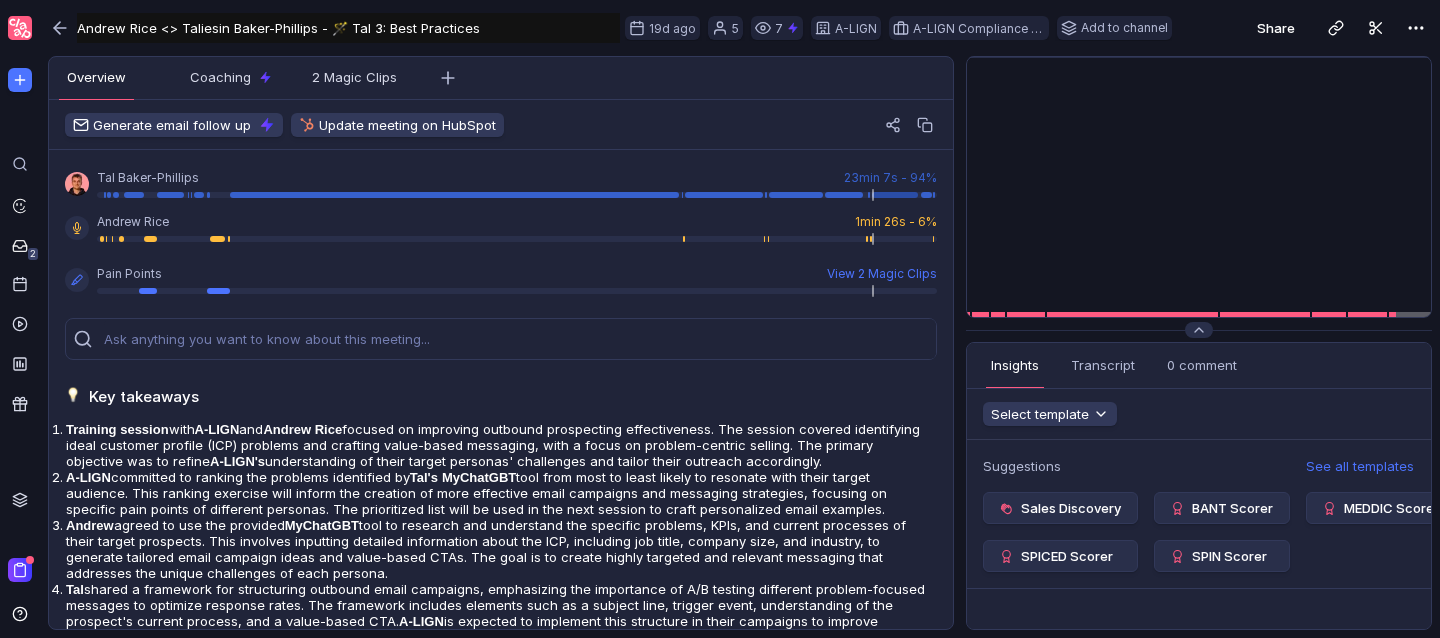 scroll, scrollTop: 0, scrollLeft: 0, axis: both 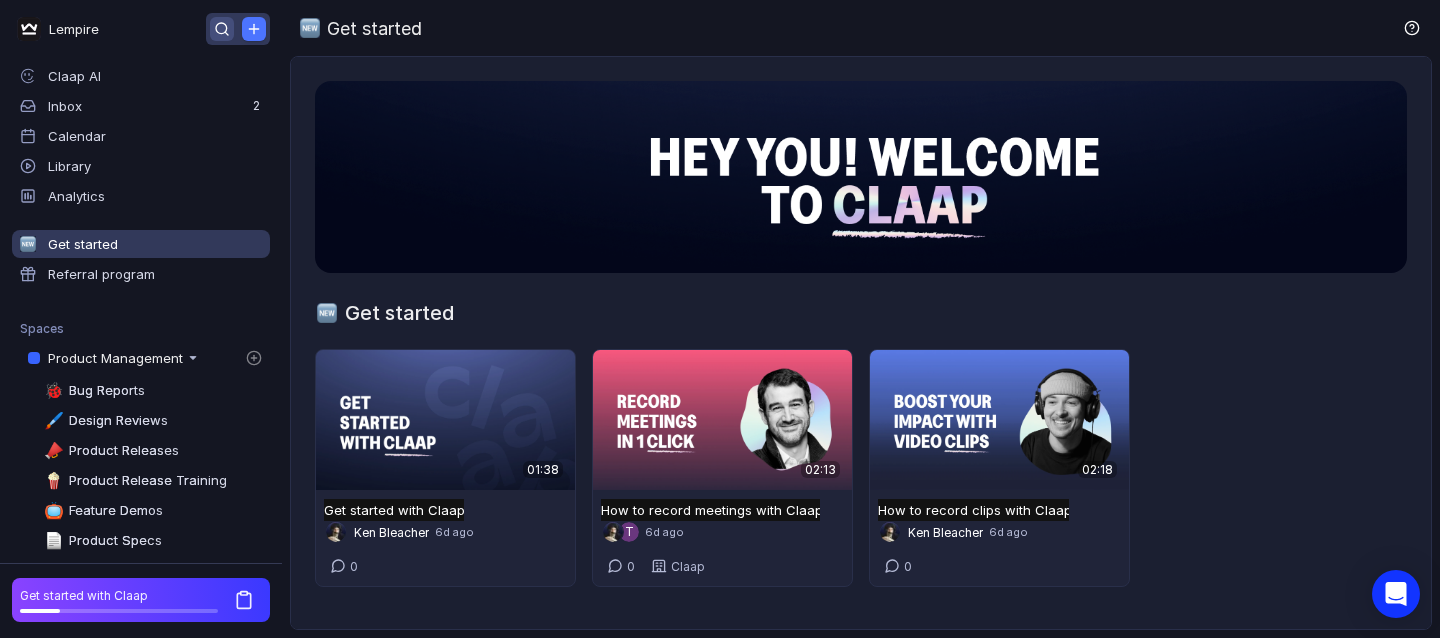 click at bounding box center (222, 29) 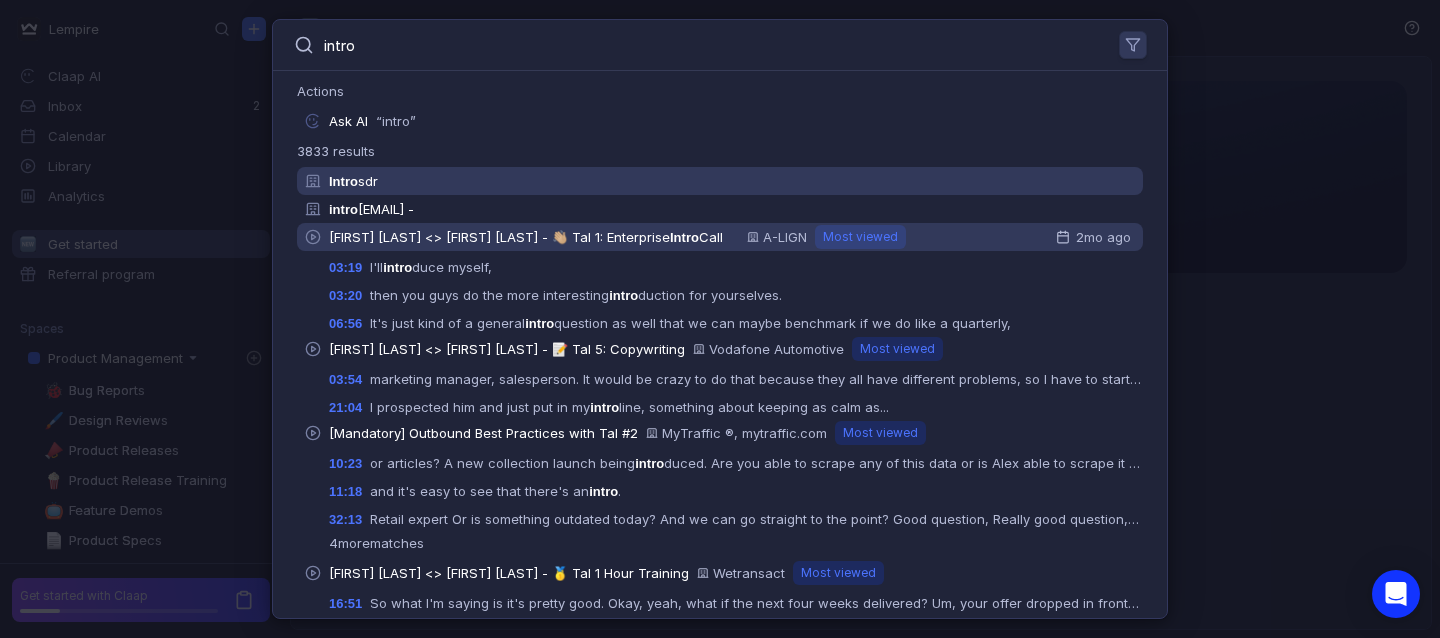 type on "intro" 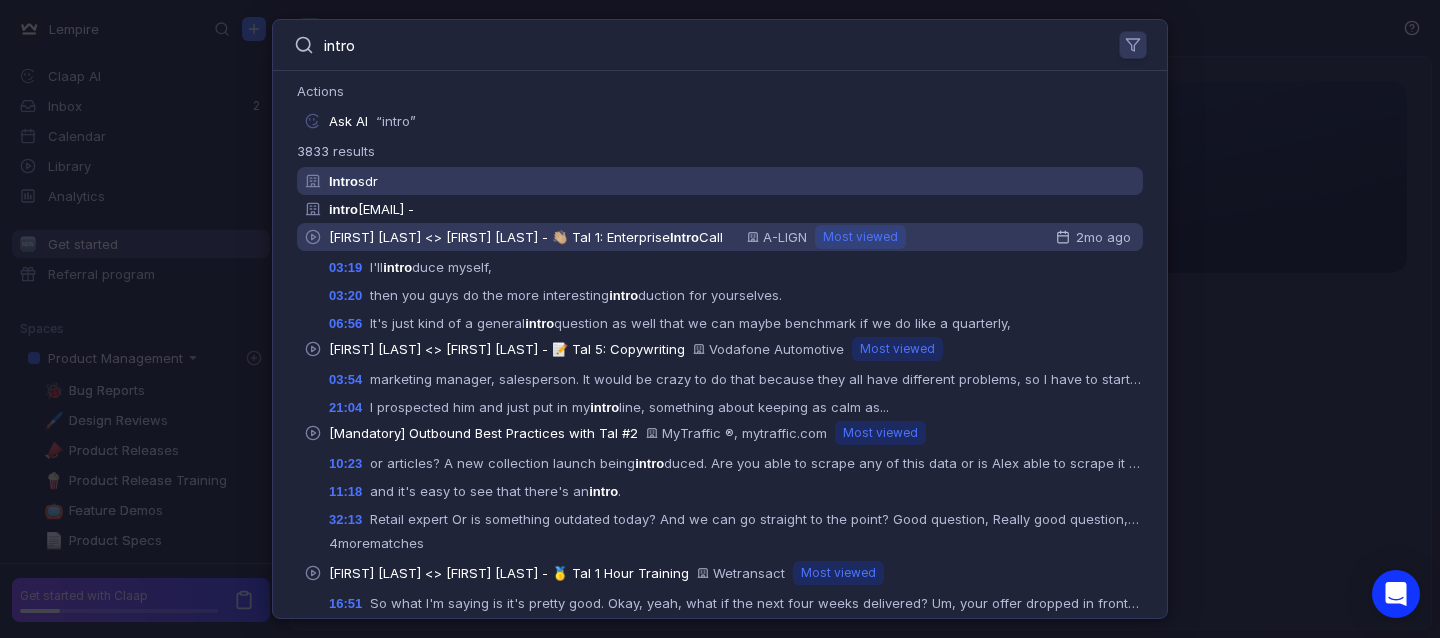 click on "[FIRST] [LAST] <> [FIRST] [LAST] - 👋🏼 Tal 1: Enterprise" at bounding box center [329, 209] 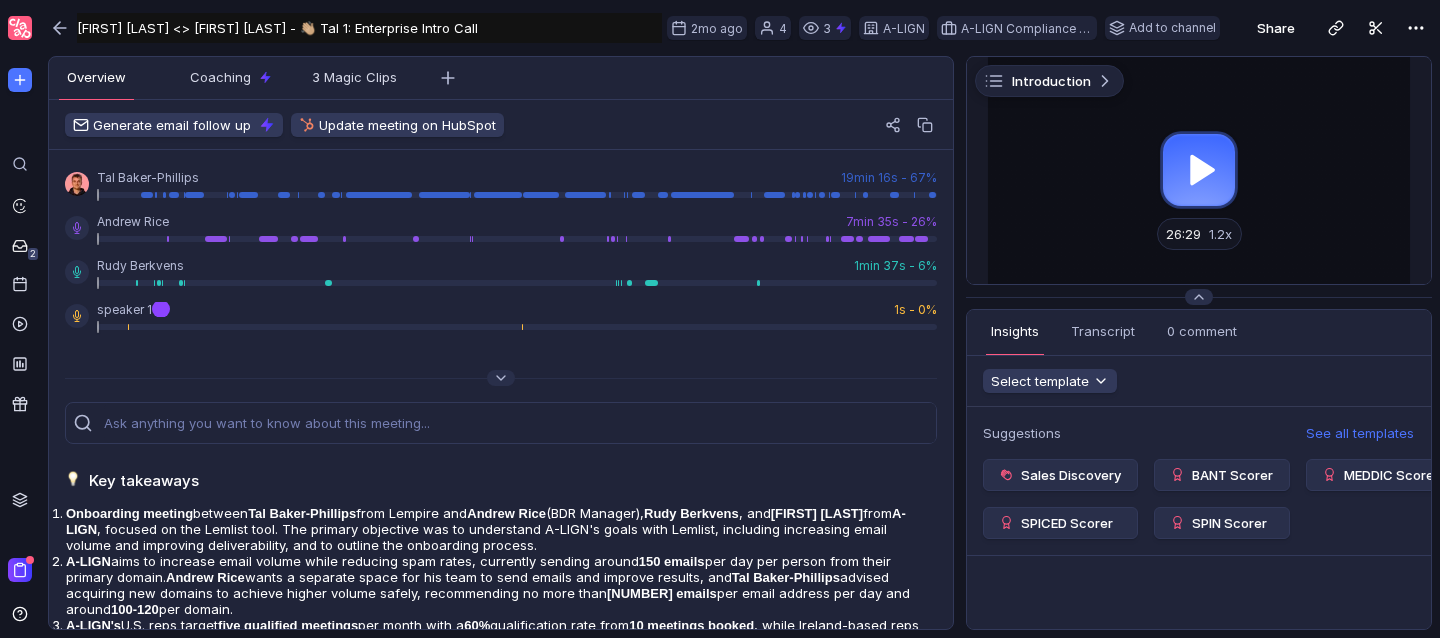 click at bounding box center (1199, 170) 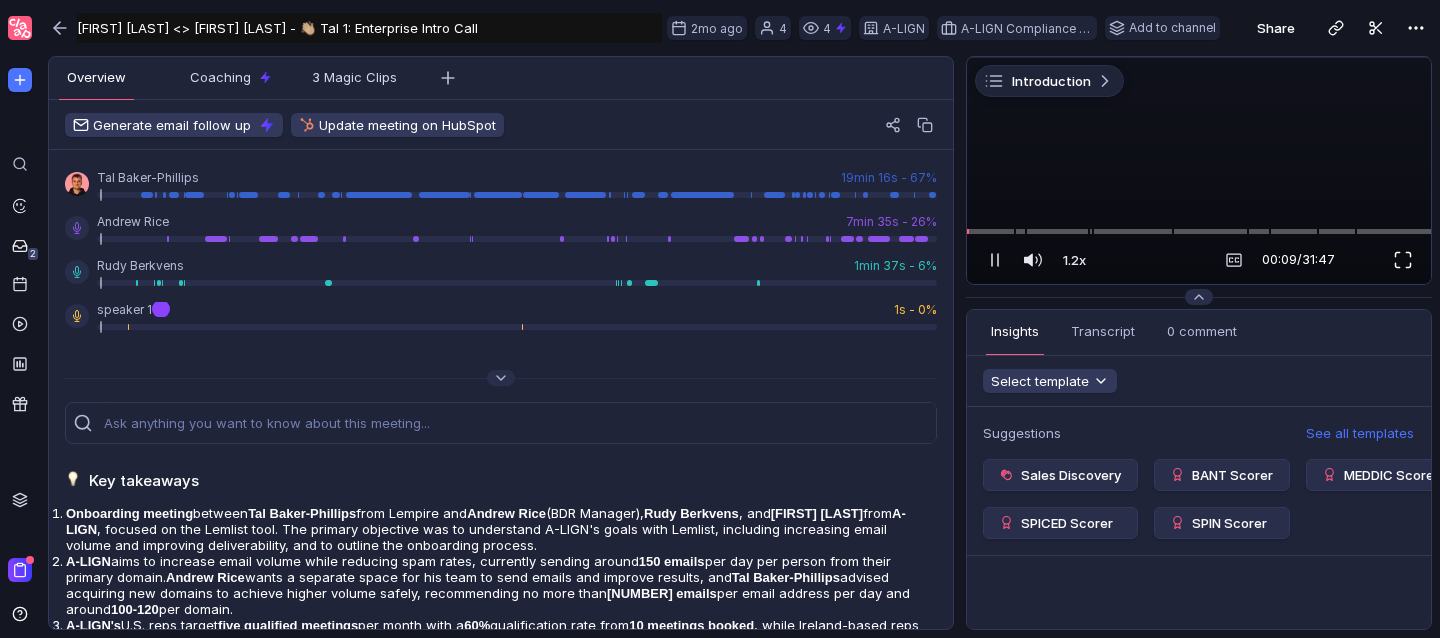 click at bounding box center (1403, 259) 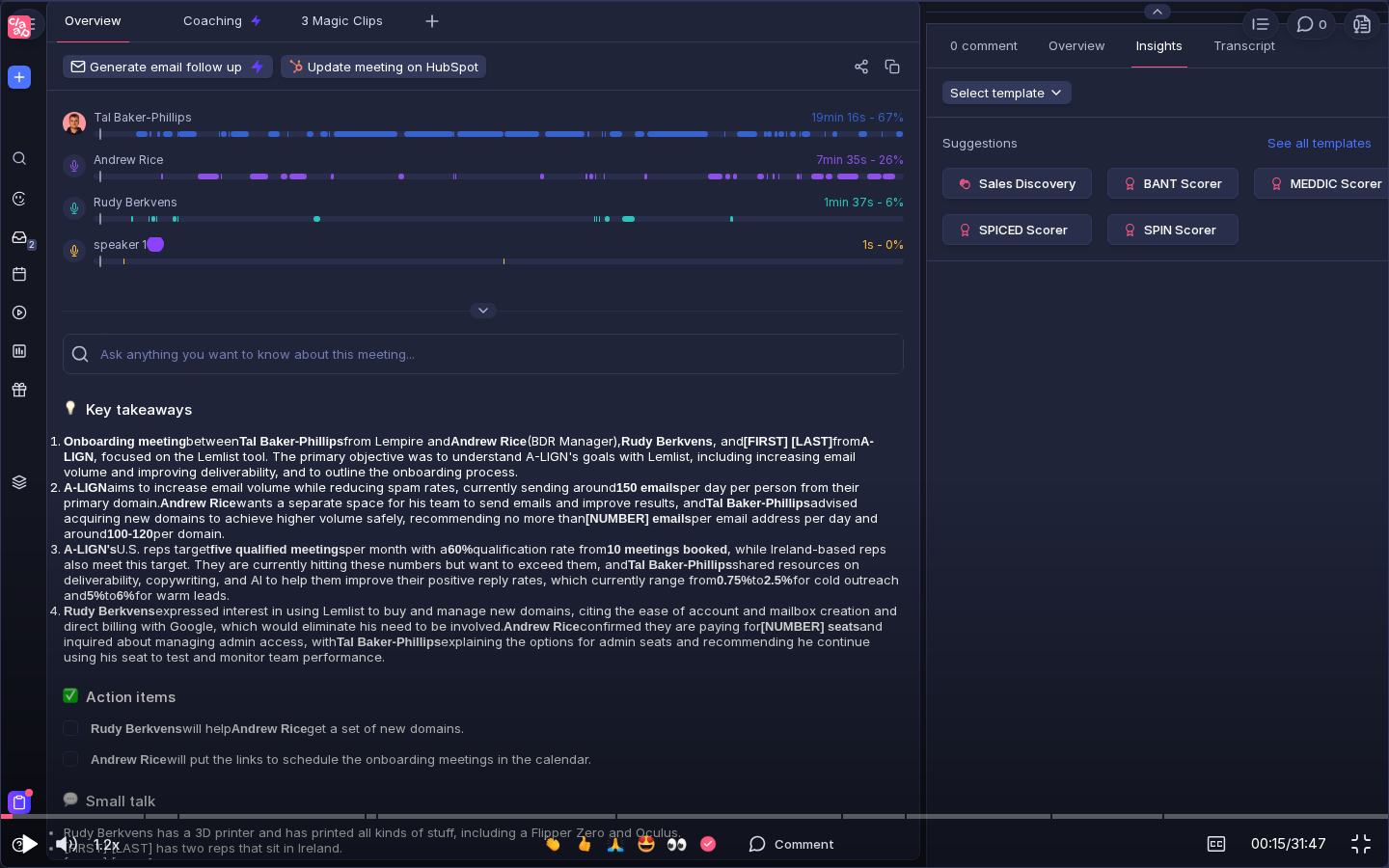 click at bounding box center (30, 844) 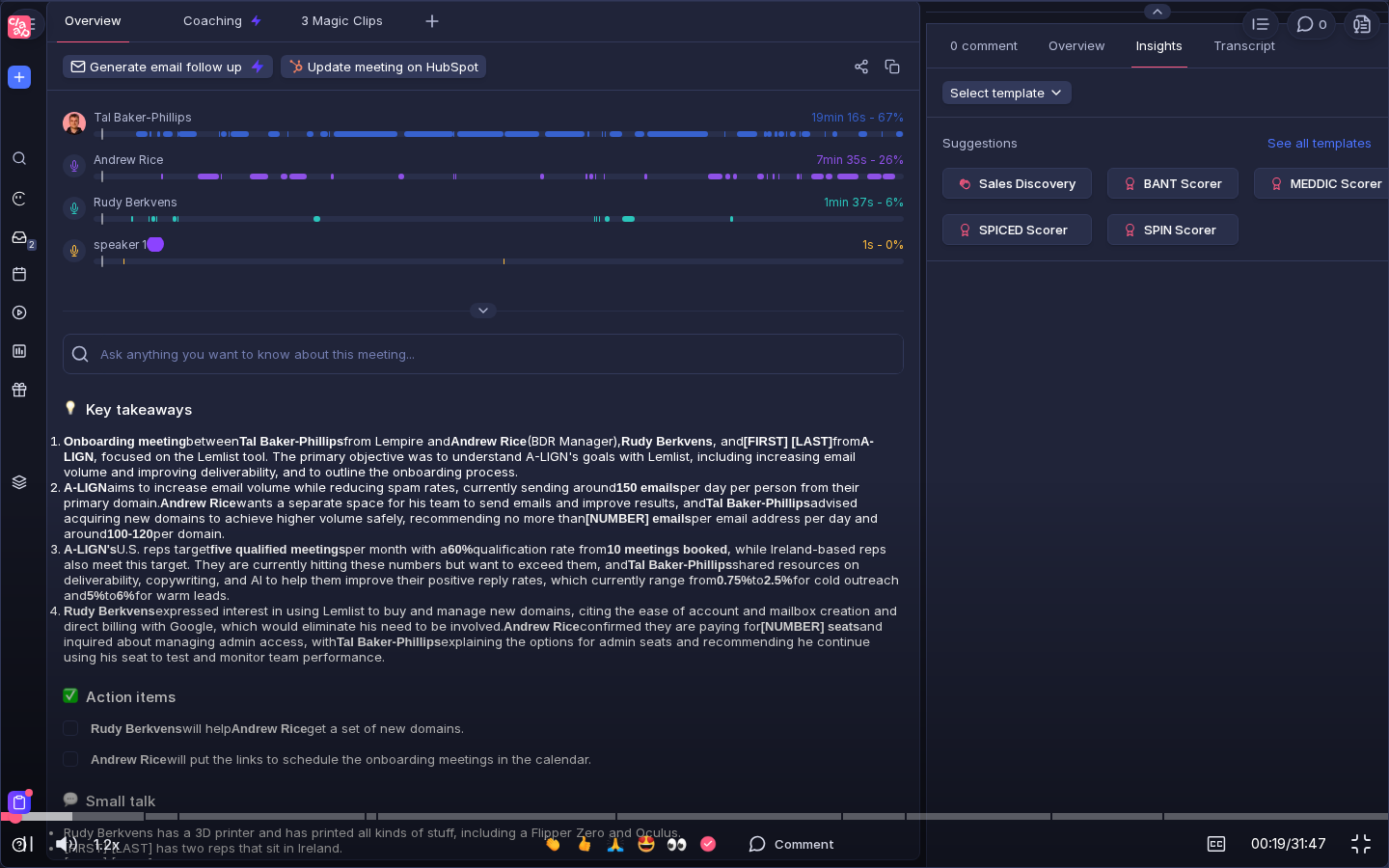 click at bounding box center [694, 816] 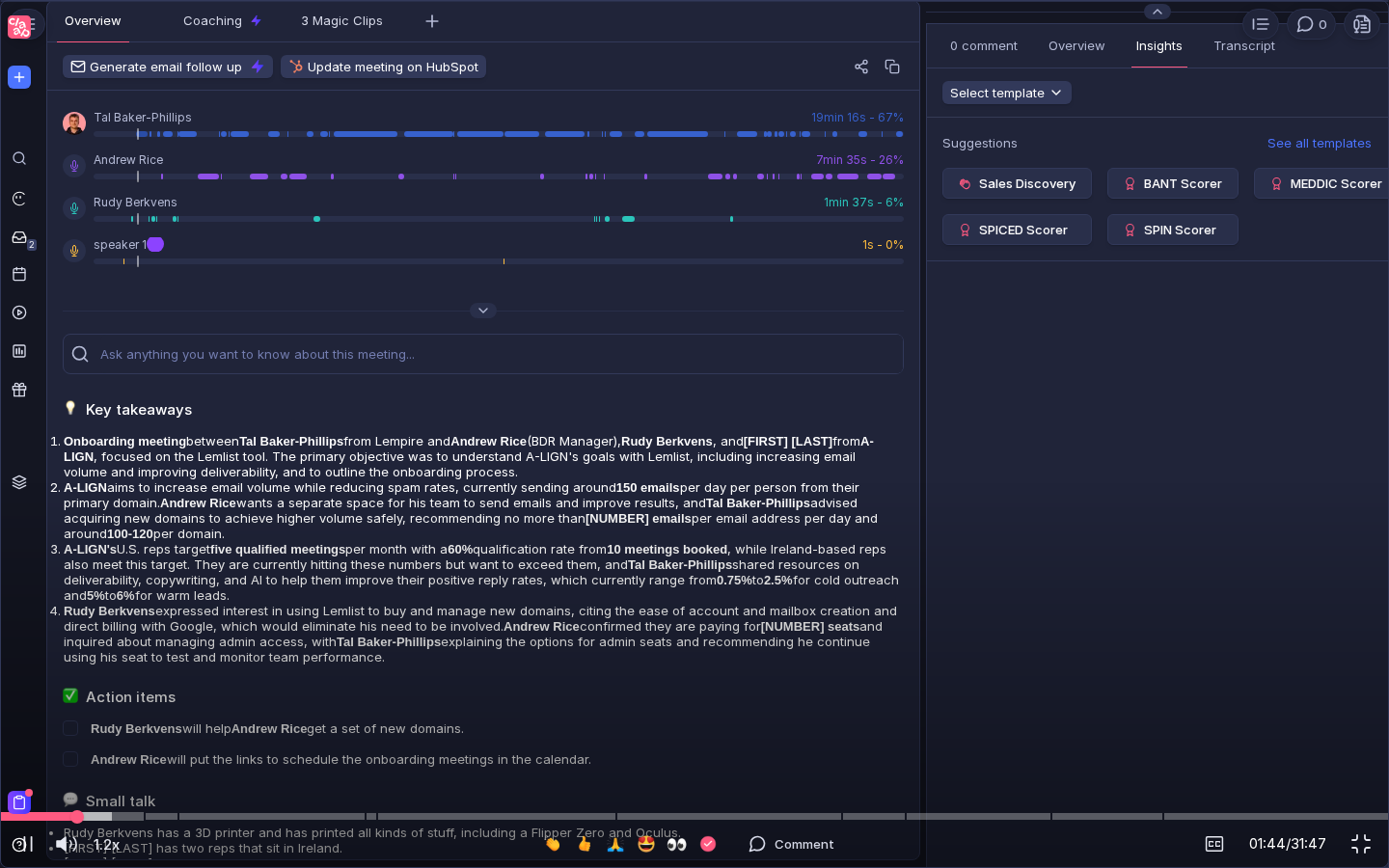 click at bounding box center [694, 816] 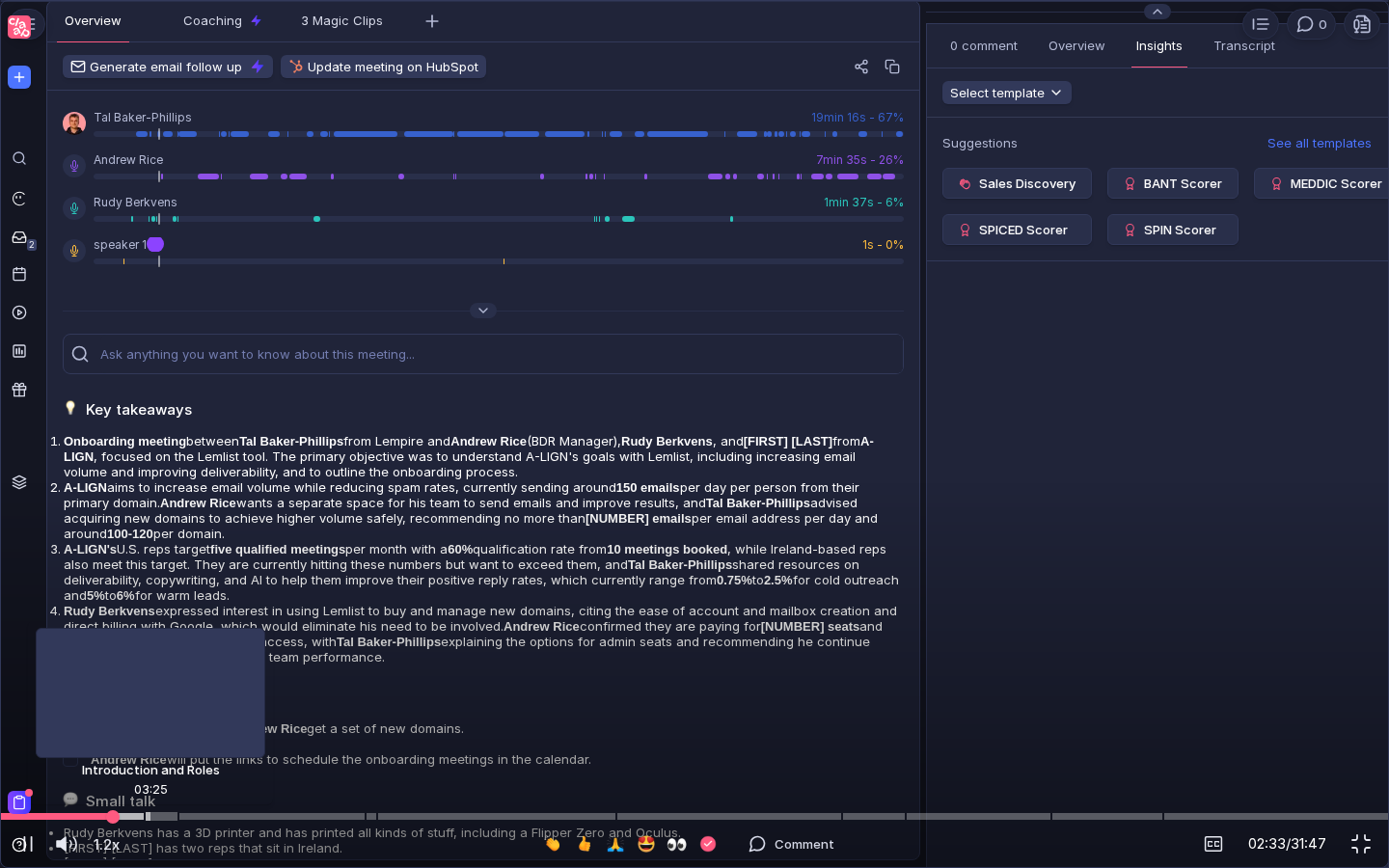 click at bounding box center (694, 816) 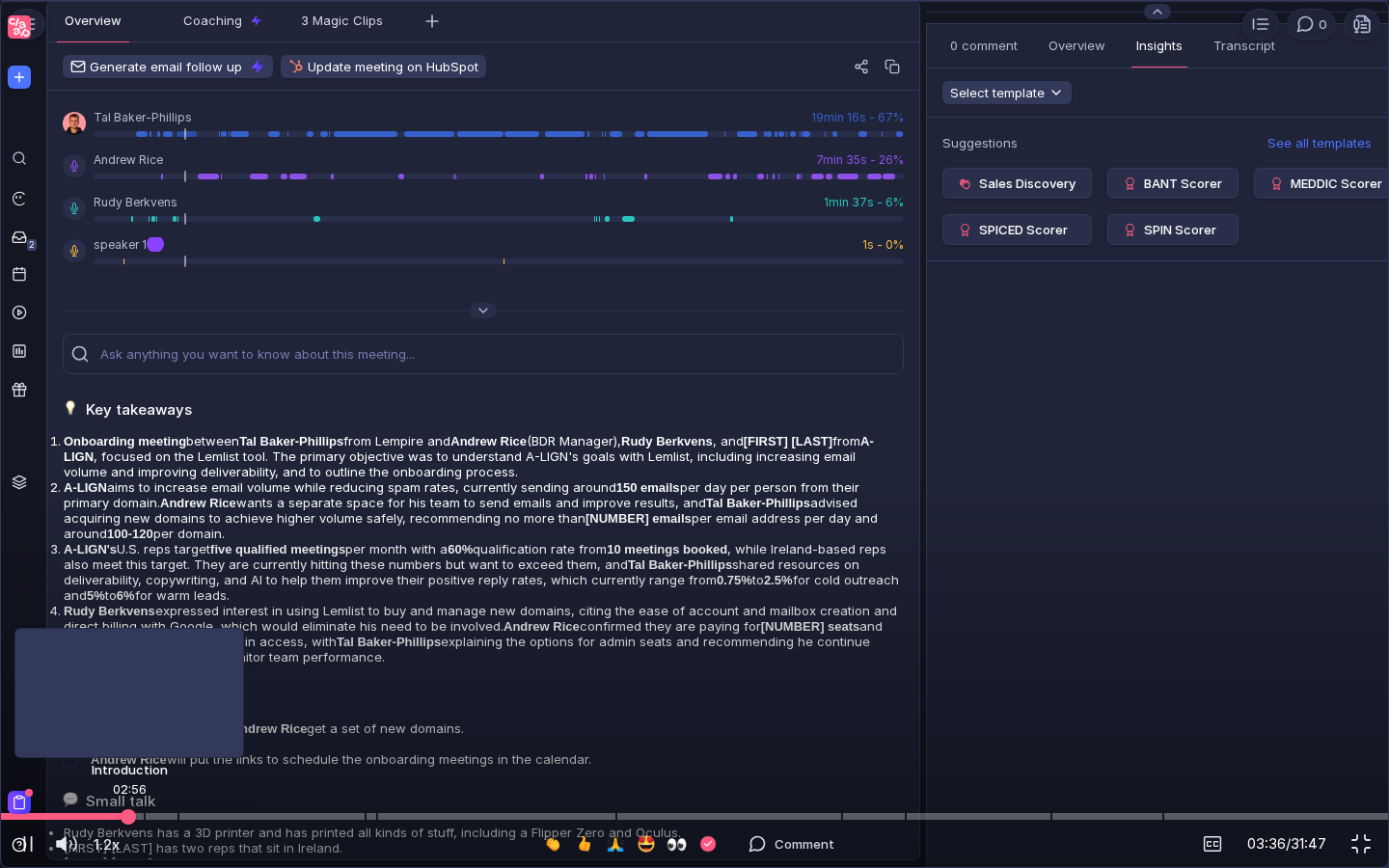 click at bounding box center [694, 816] 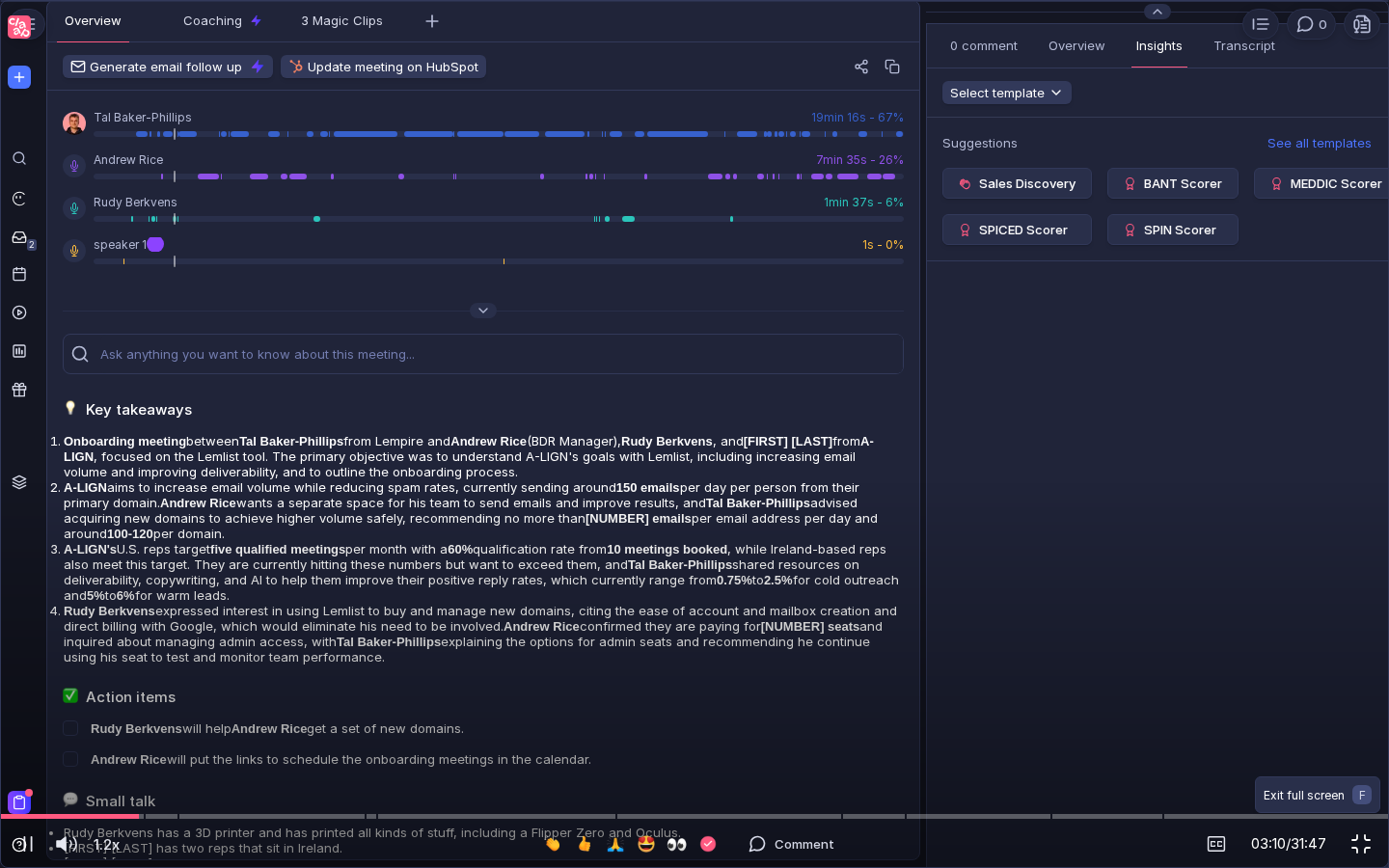 click at bounding box center [1361, 844] 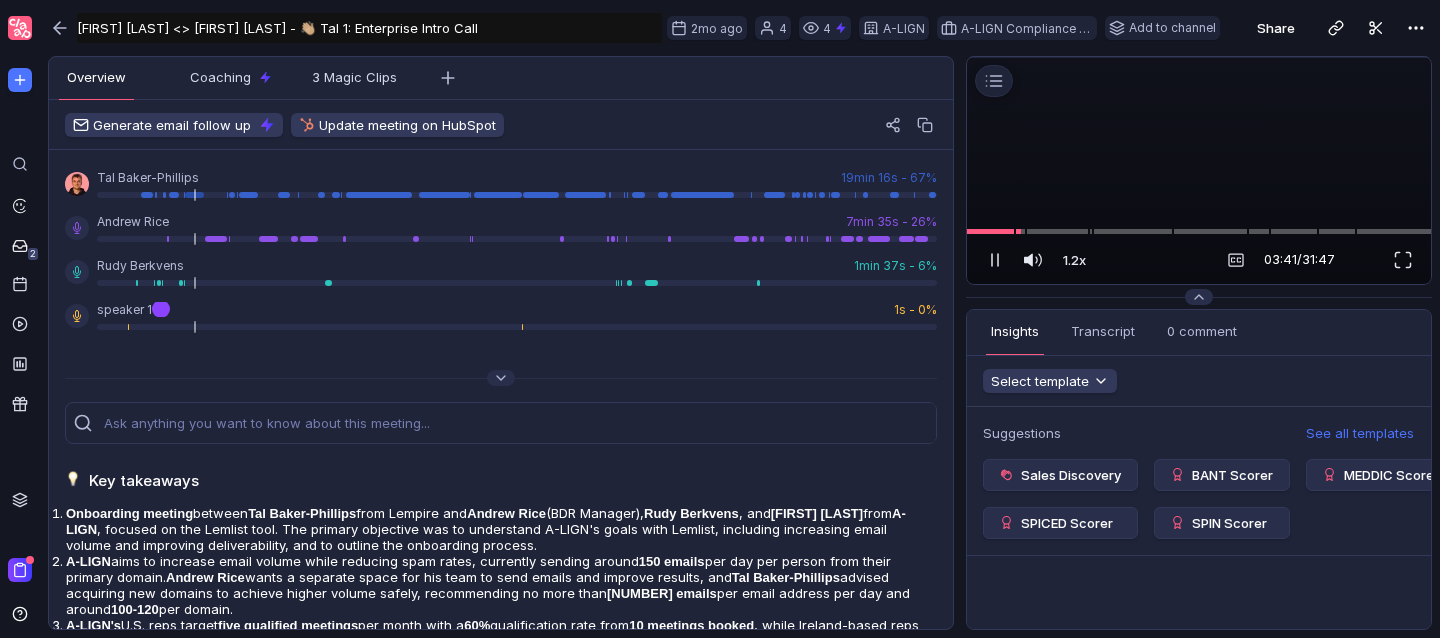 click at bounding box center [1199, 57] 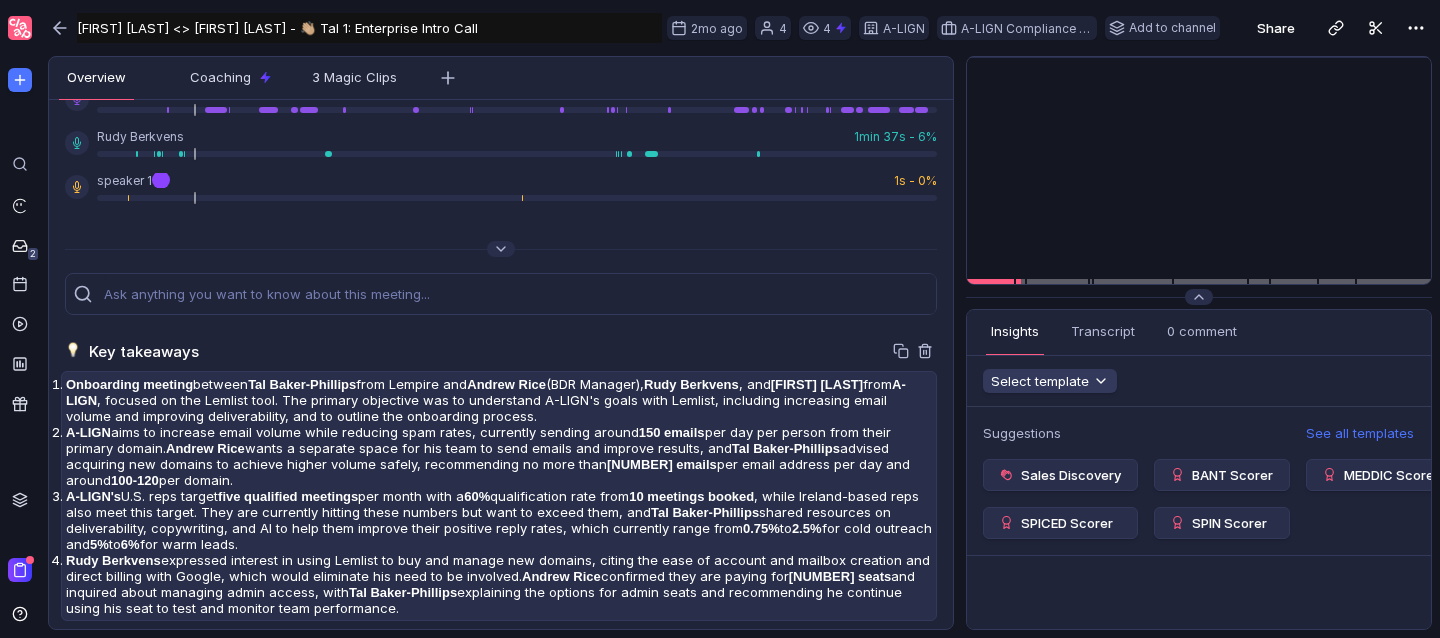 scroll, scrollTop: 186, scrollLeft: 0, axis: vertical 